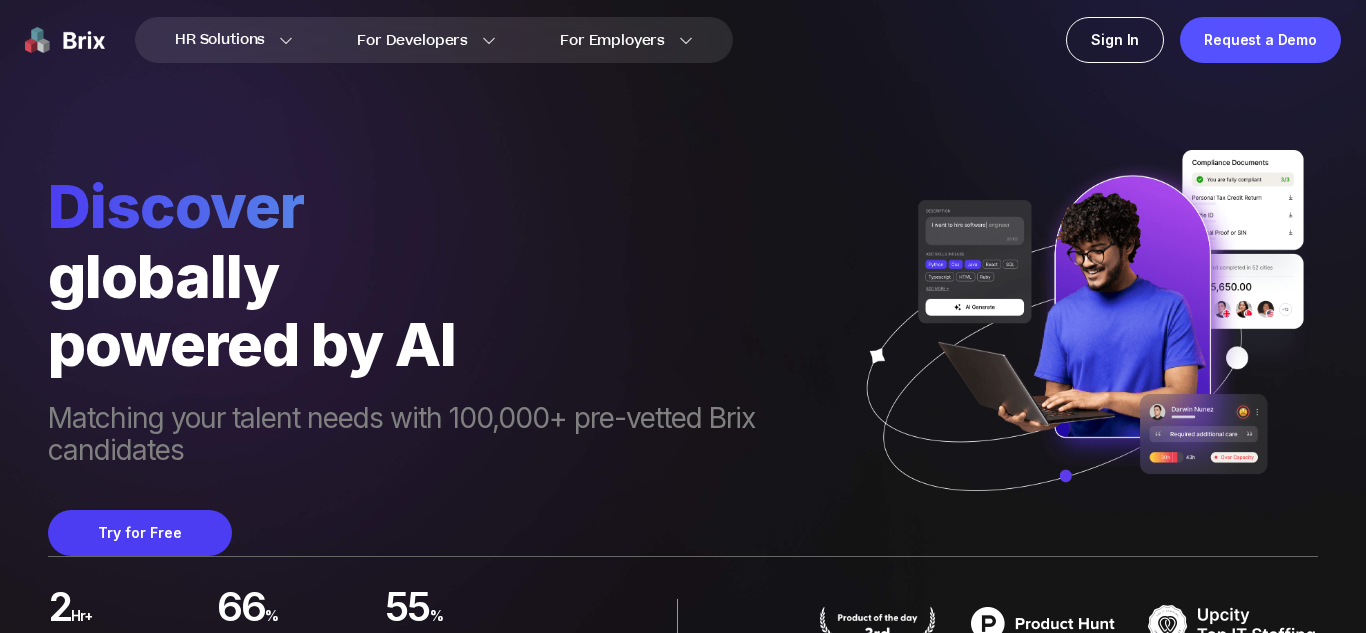 scroll, scrollTop: 0, scrollLeft: 0, axis: both 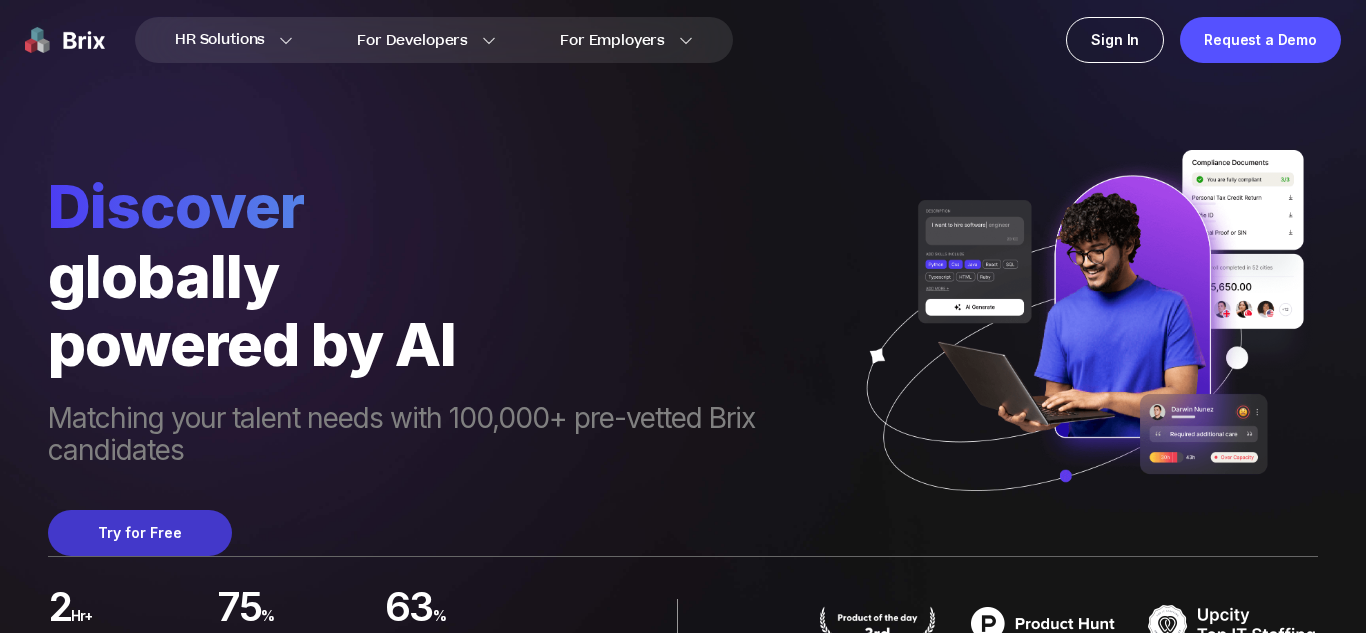 click on "Try for Free" at bounding box center [140, 533] 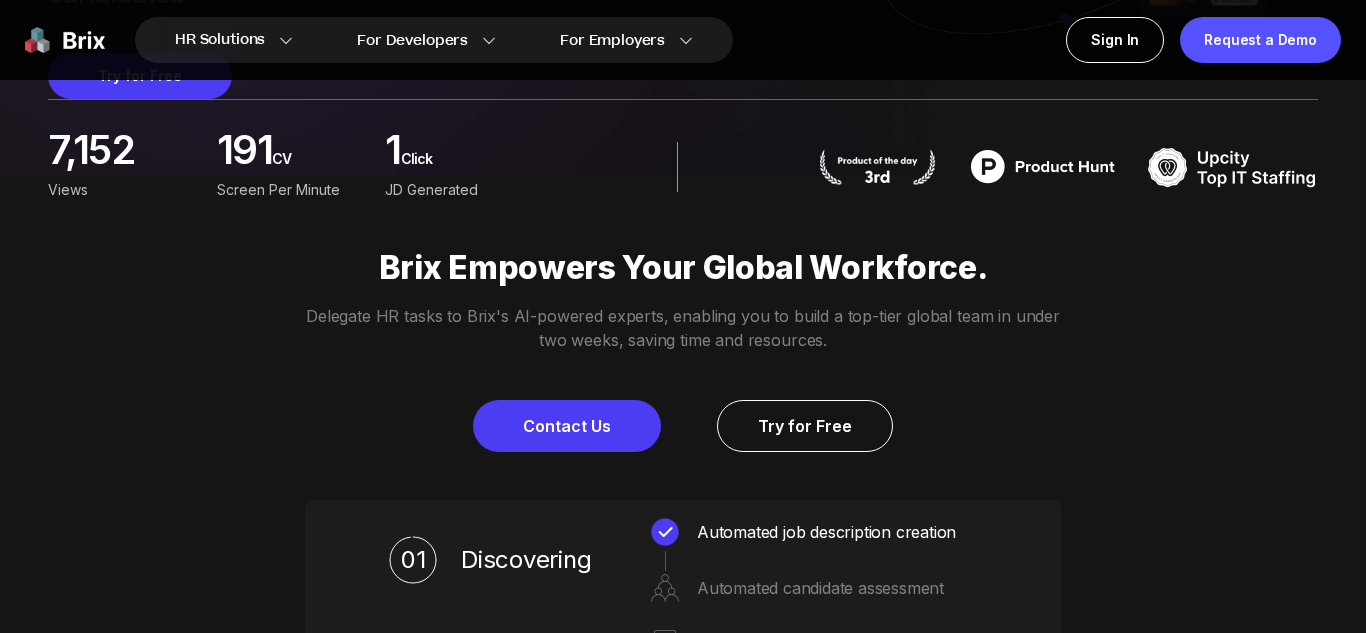 scroll, scrollTop: 0, scrollLeft: 0, axis: both 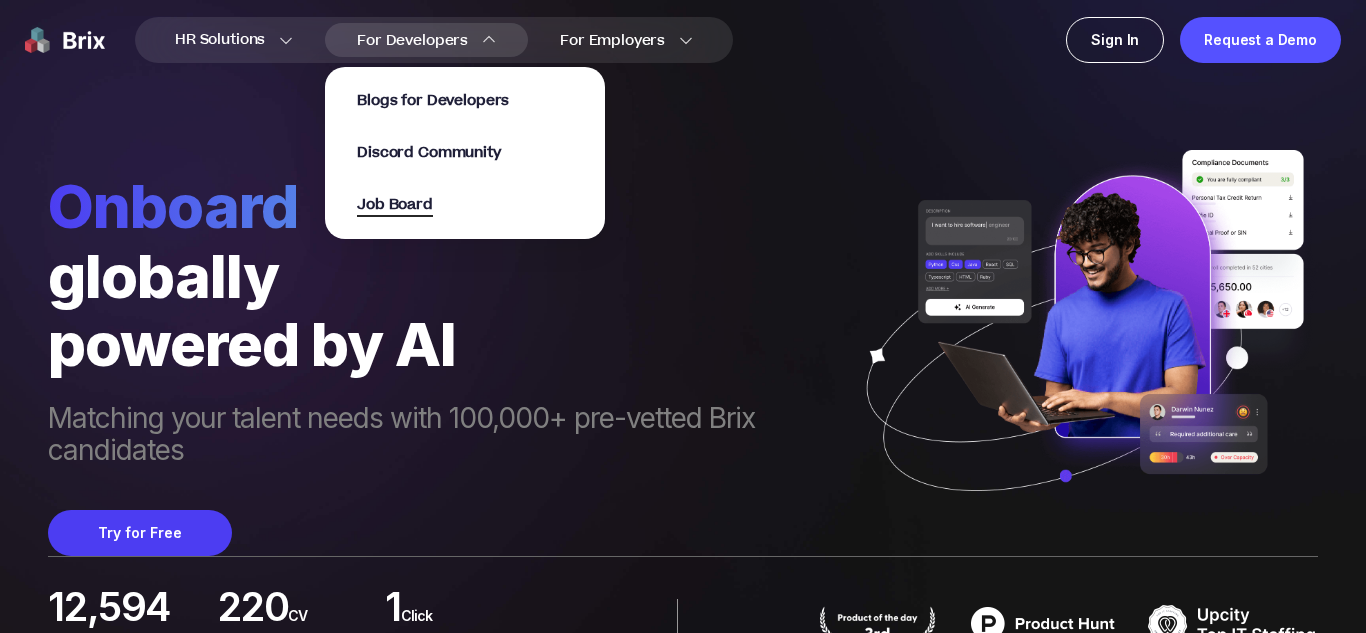 click on "Job Board" at bounding box center (395, 205) 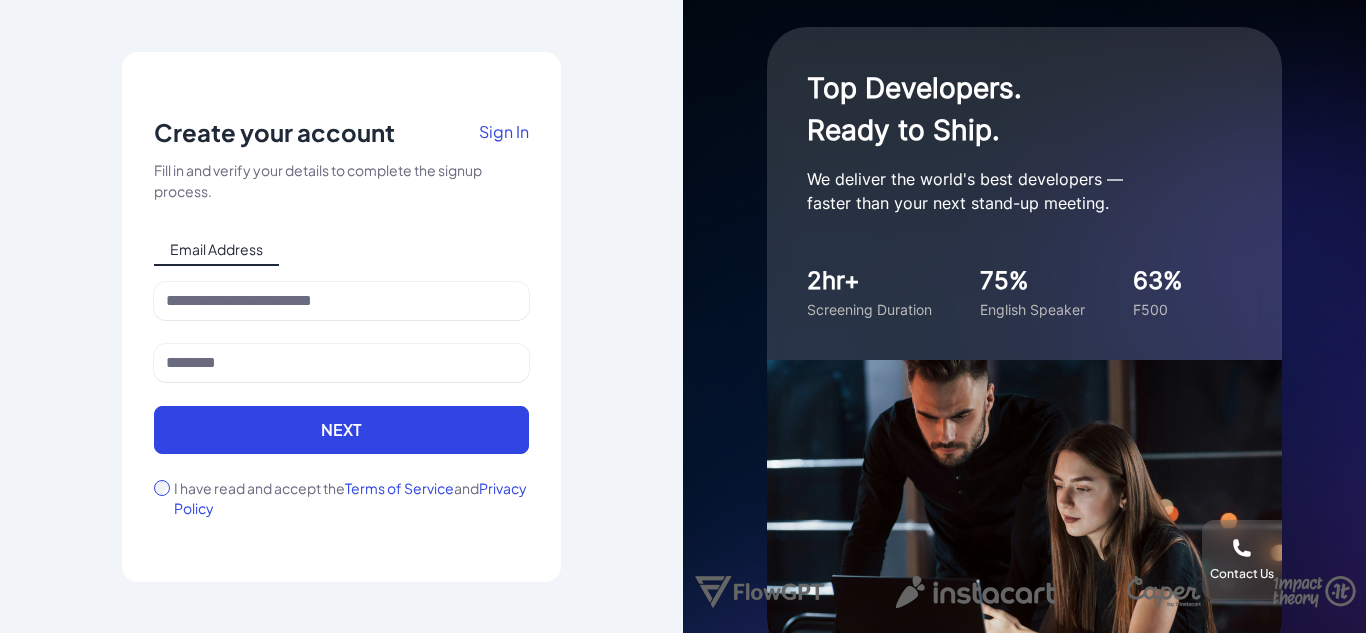 scroll, scrollTop: 0, scrollLeft: 0, axis: both 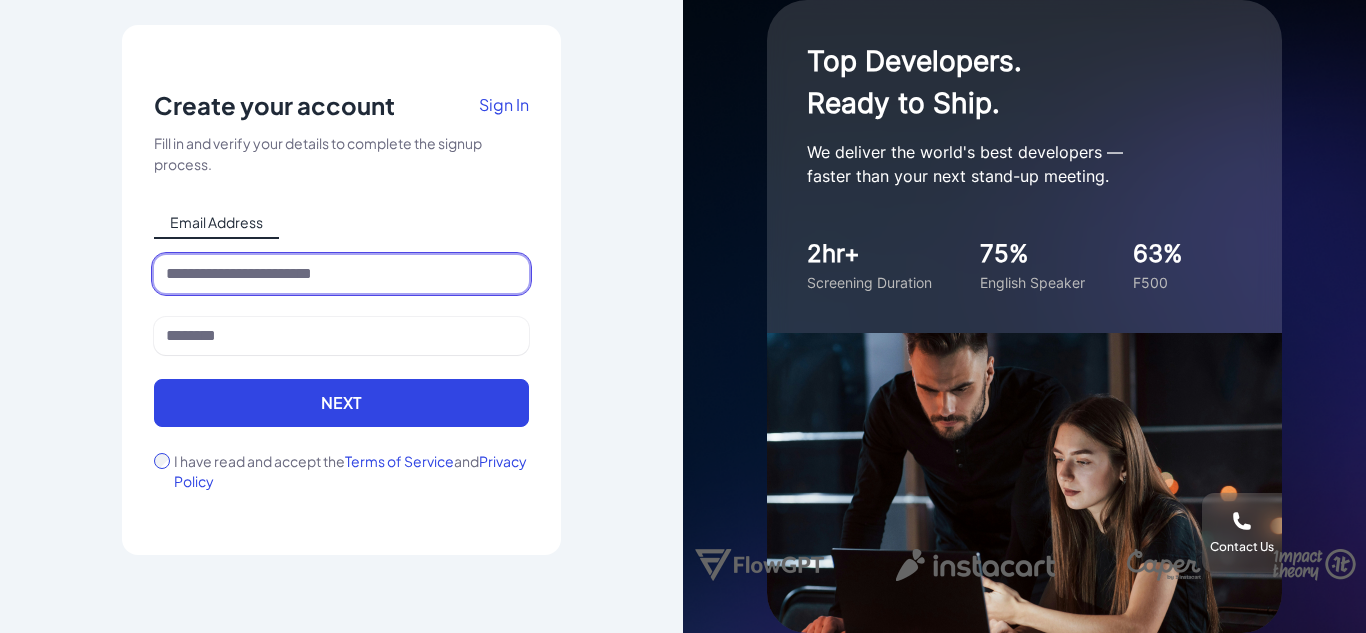 click at bounding box center (341, 274) 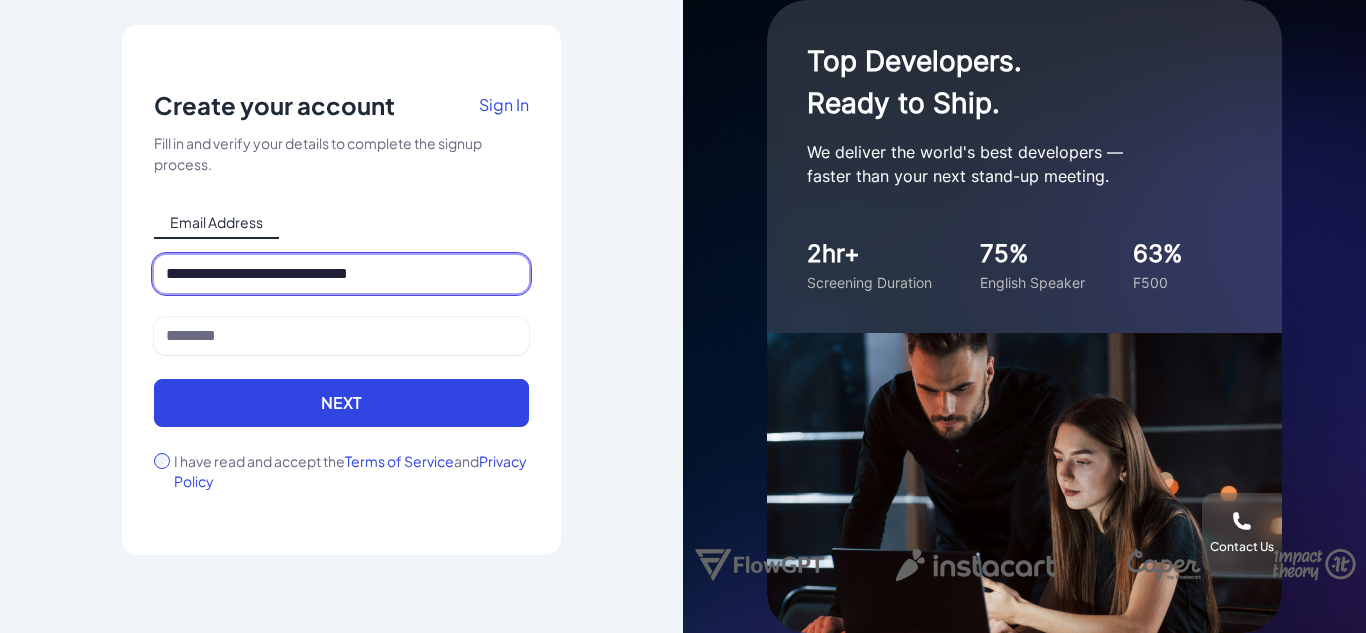 type on "**********" 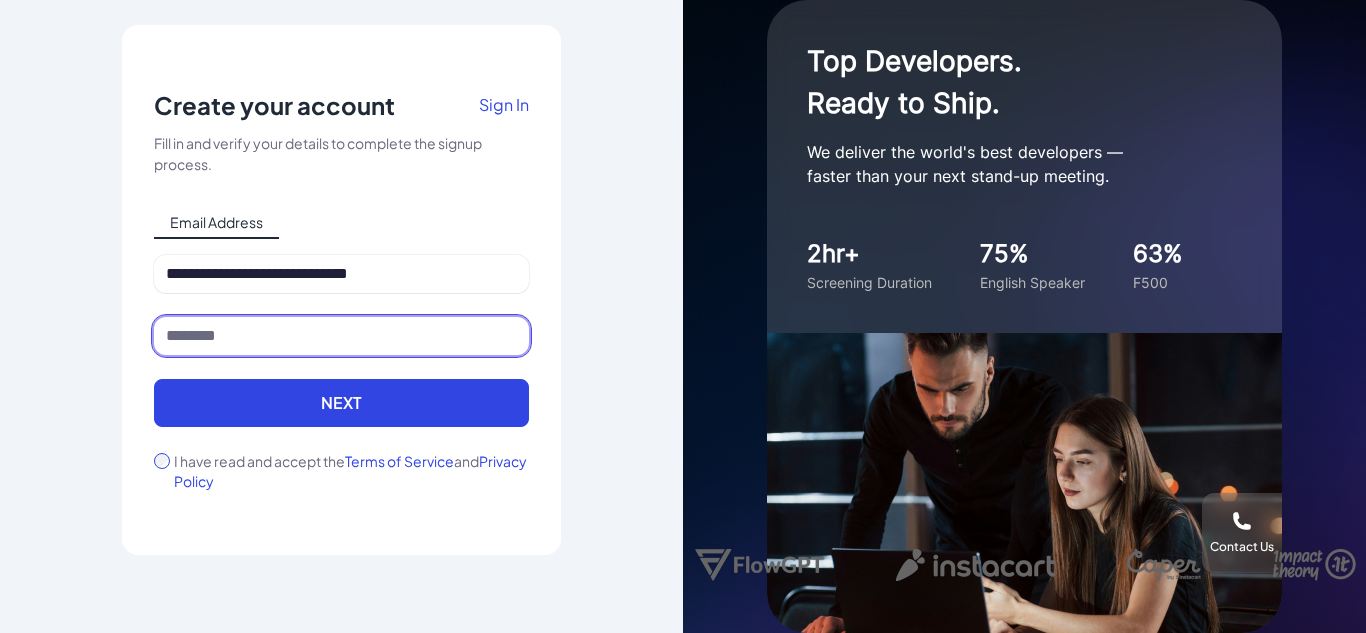 click at bounding box center [341, 336] 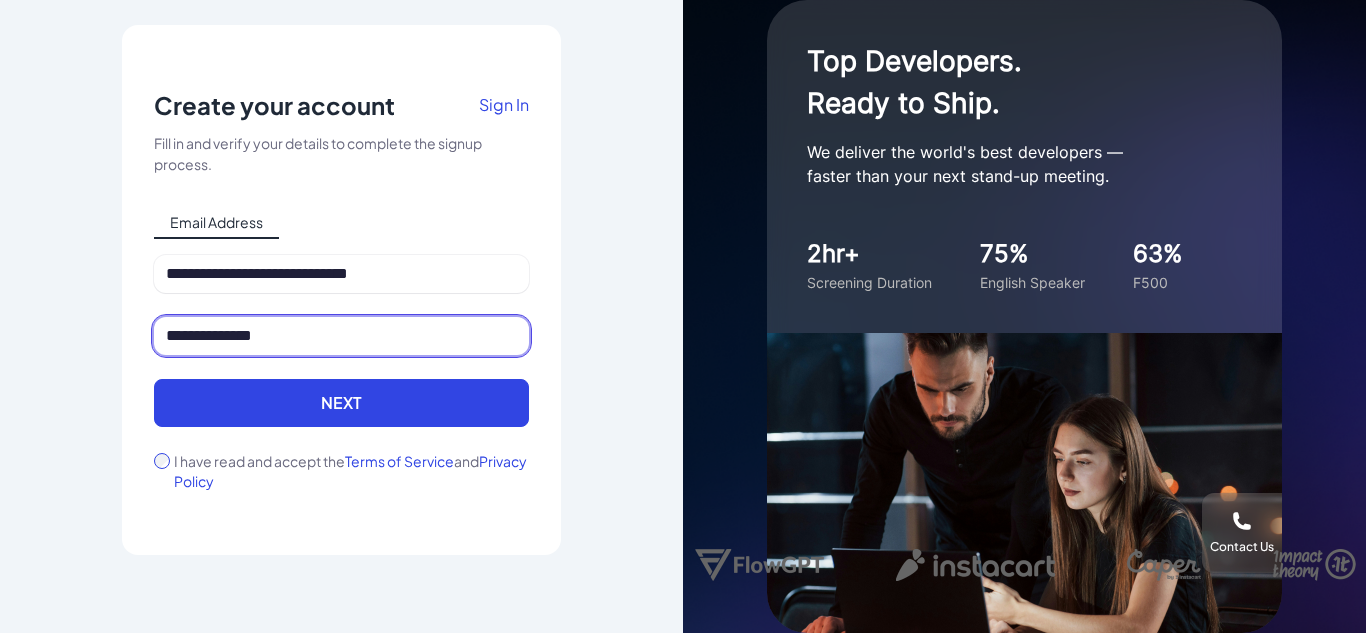 type on "**********" 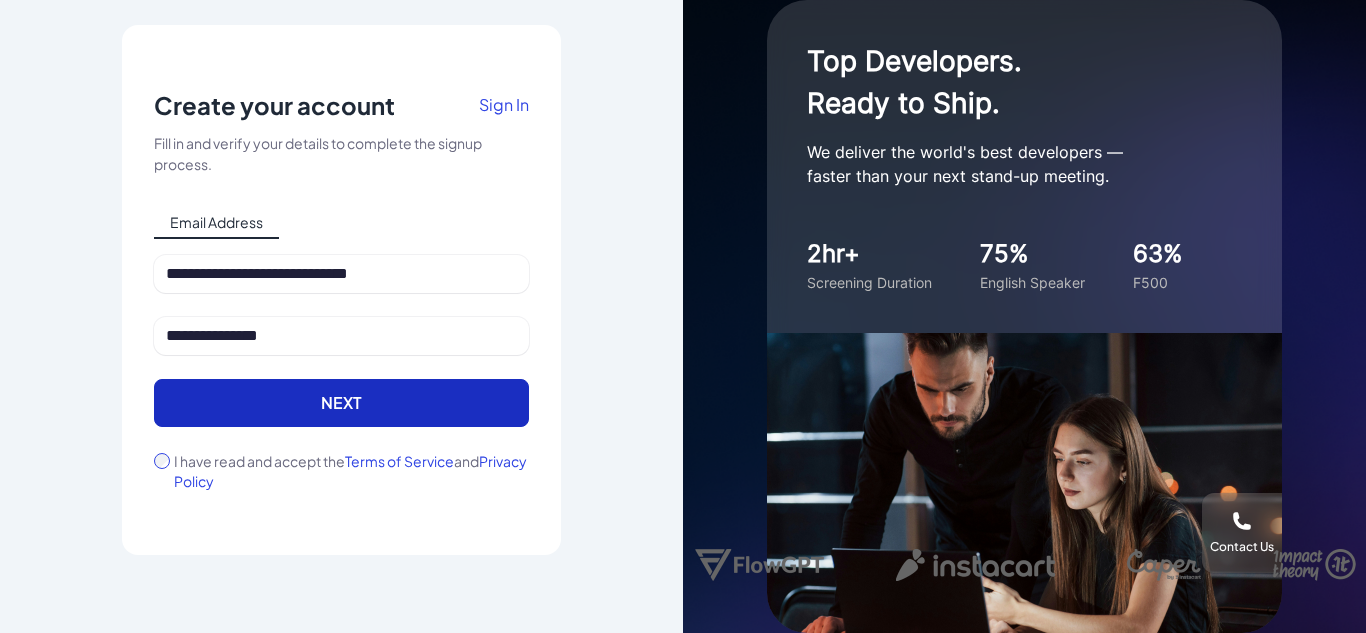 click on "Next" at bounding box center [341, 403] 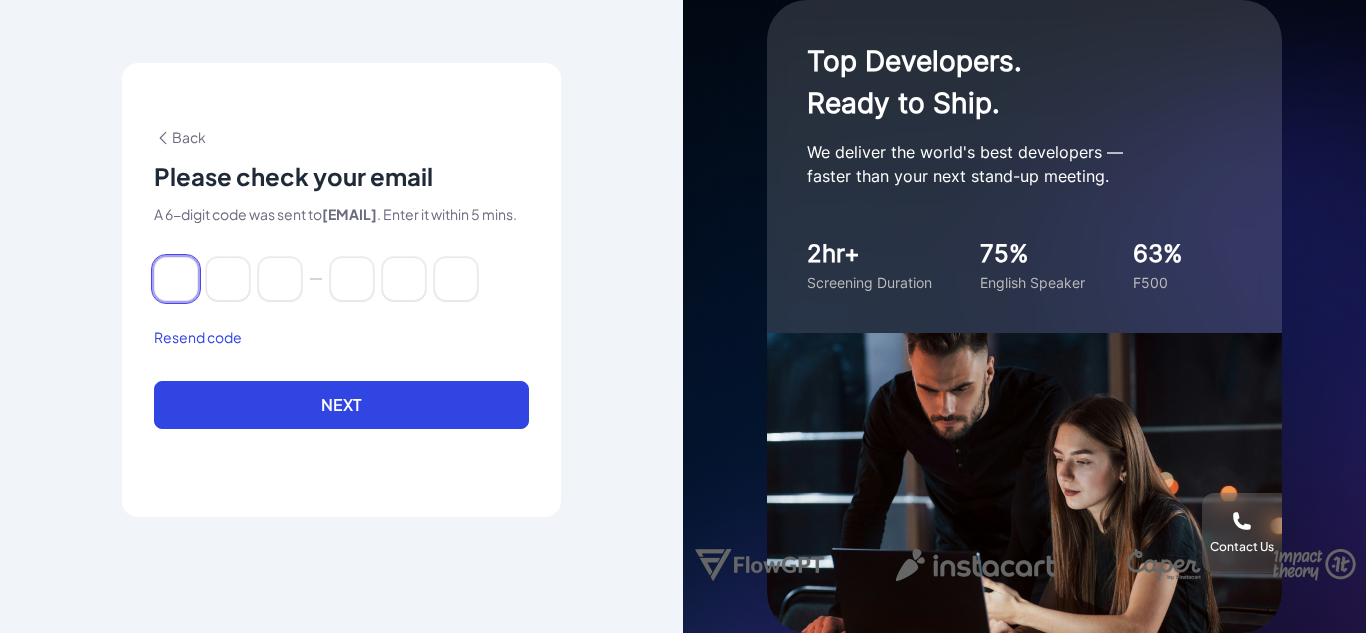 click at bounding box center (176, 279) 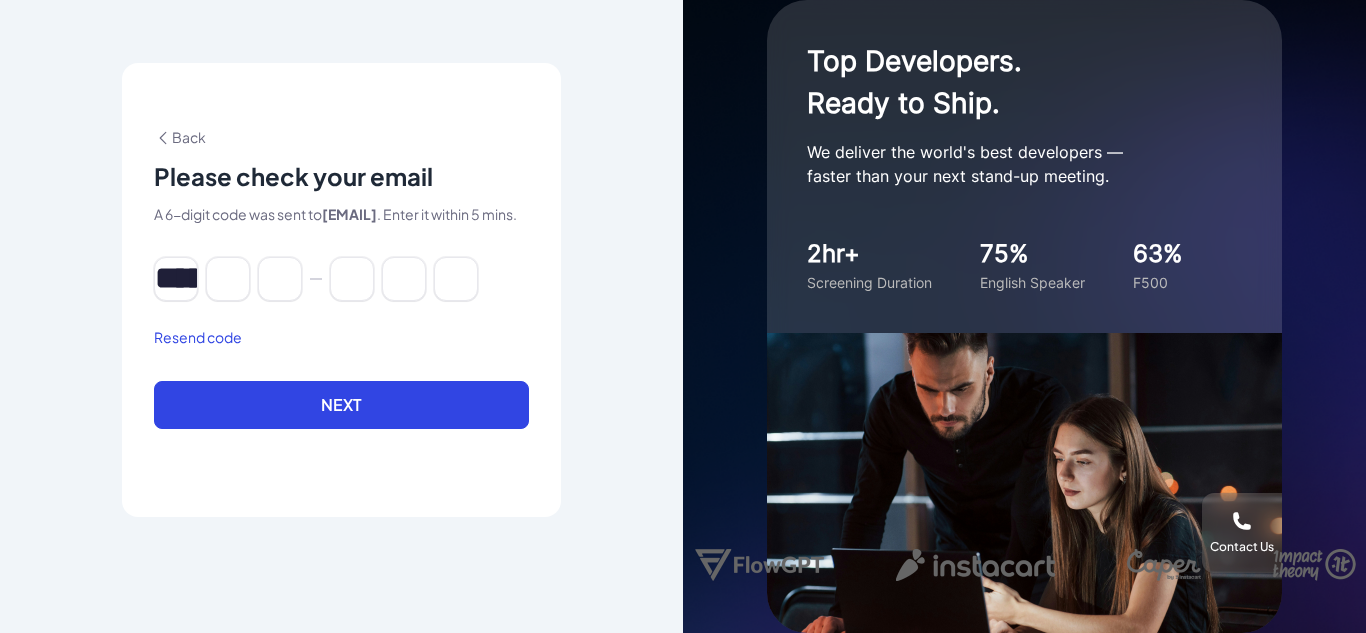 type on "*" 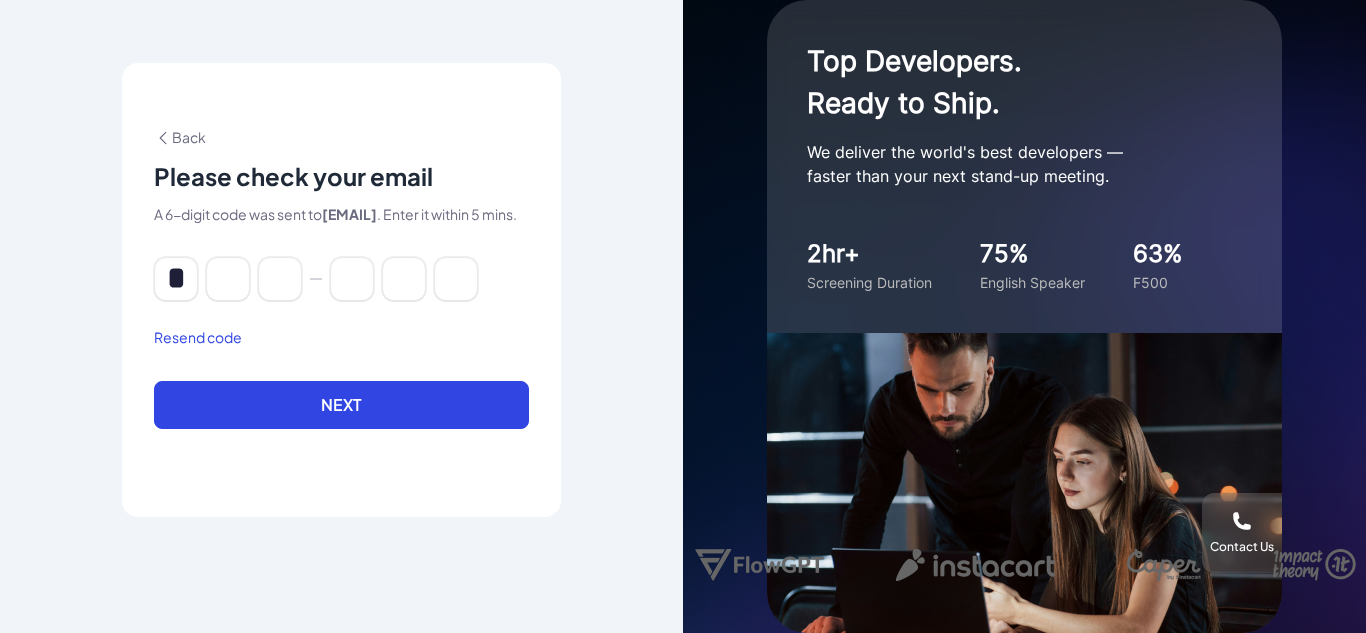 type on "*" 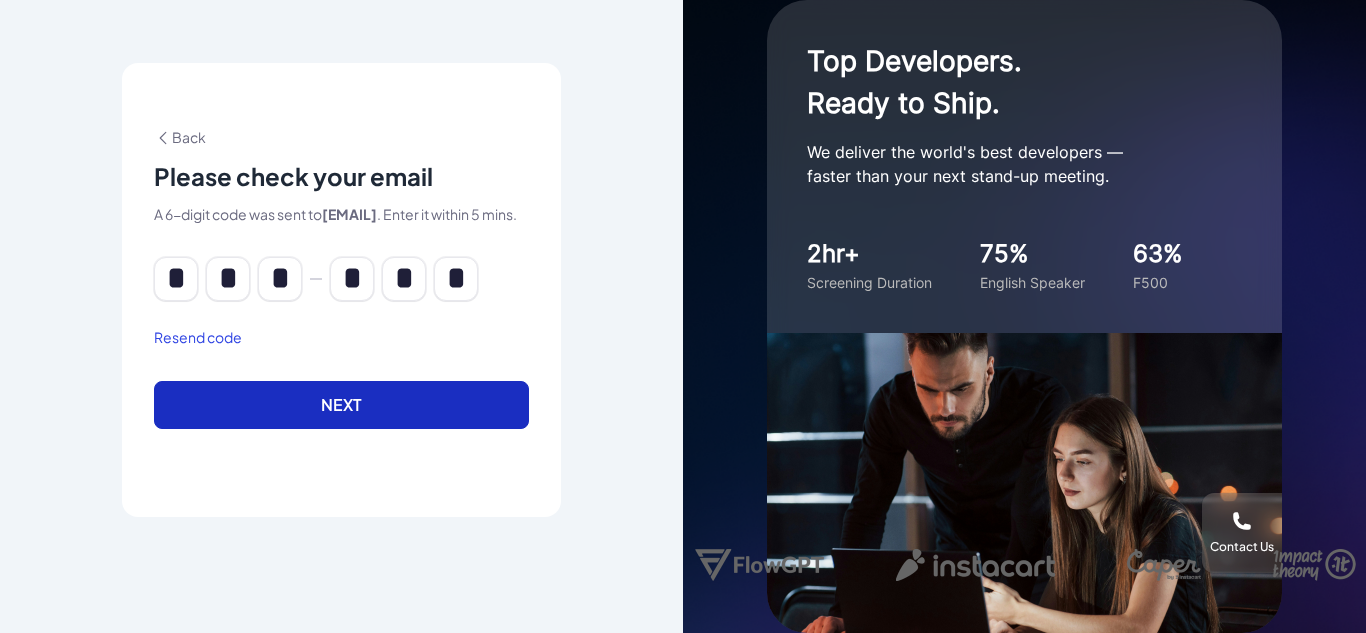 click on "Next" at bounding box center (341, 405) 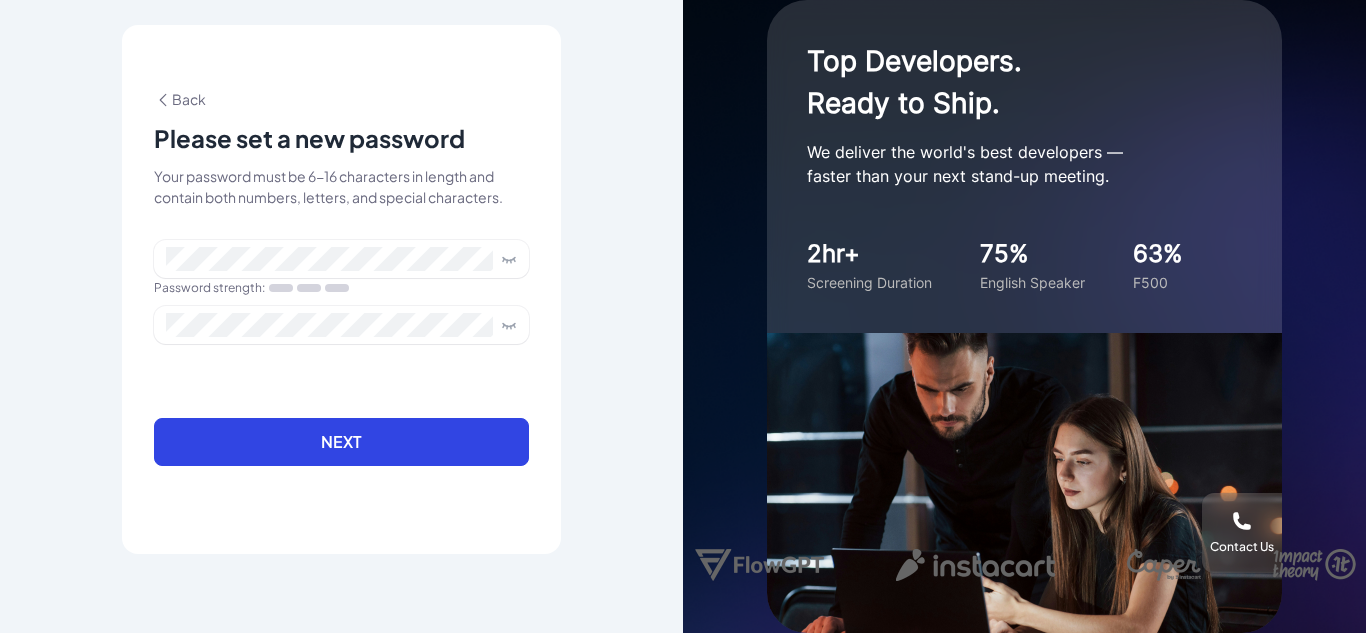 scroll, scrollTop: 0, scrollLeft: 0, axis: both 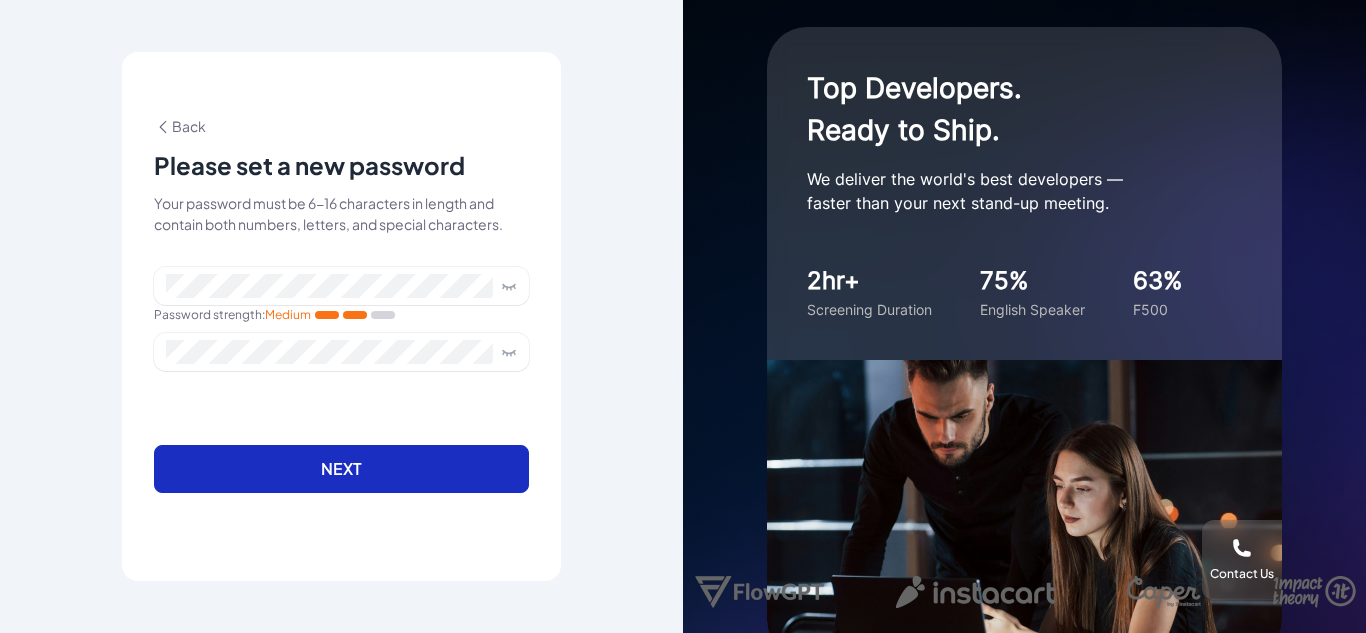 click on "Next" at bounding box center [341, 469] 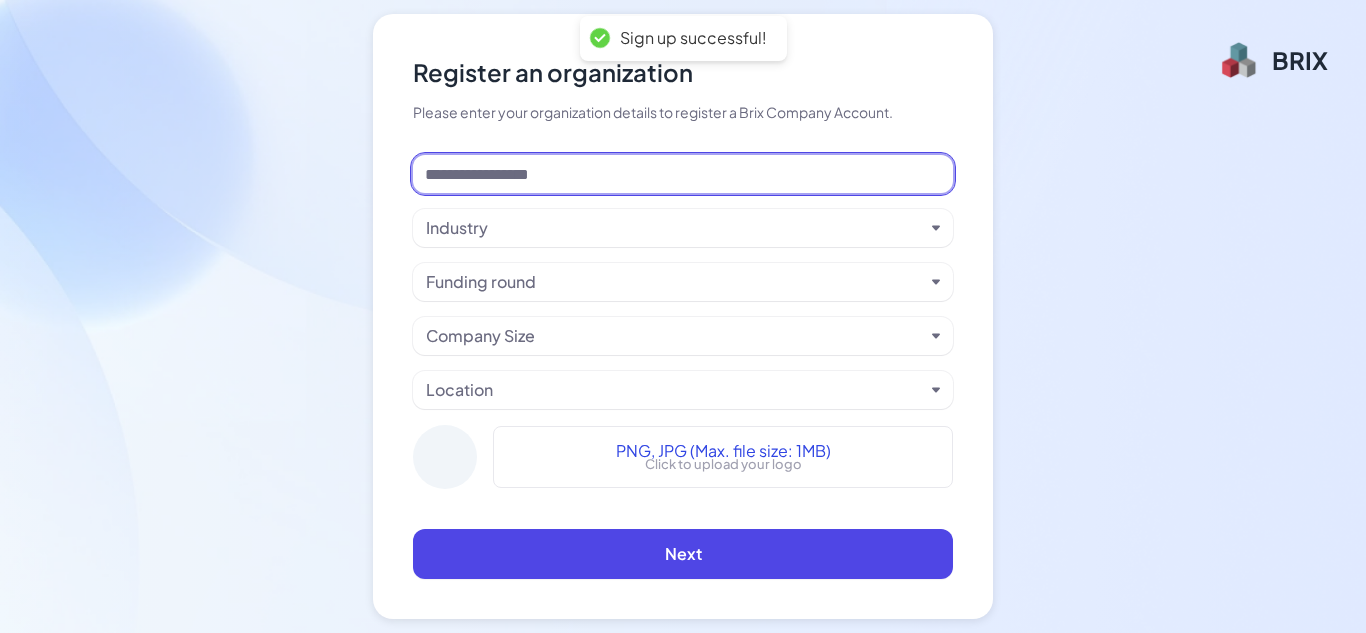 click at bounding box center (683, 174) 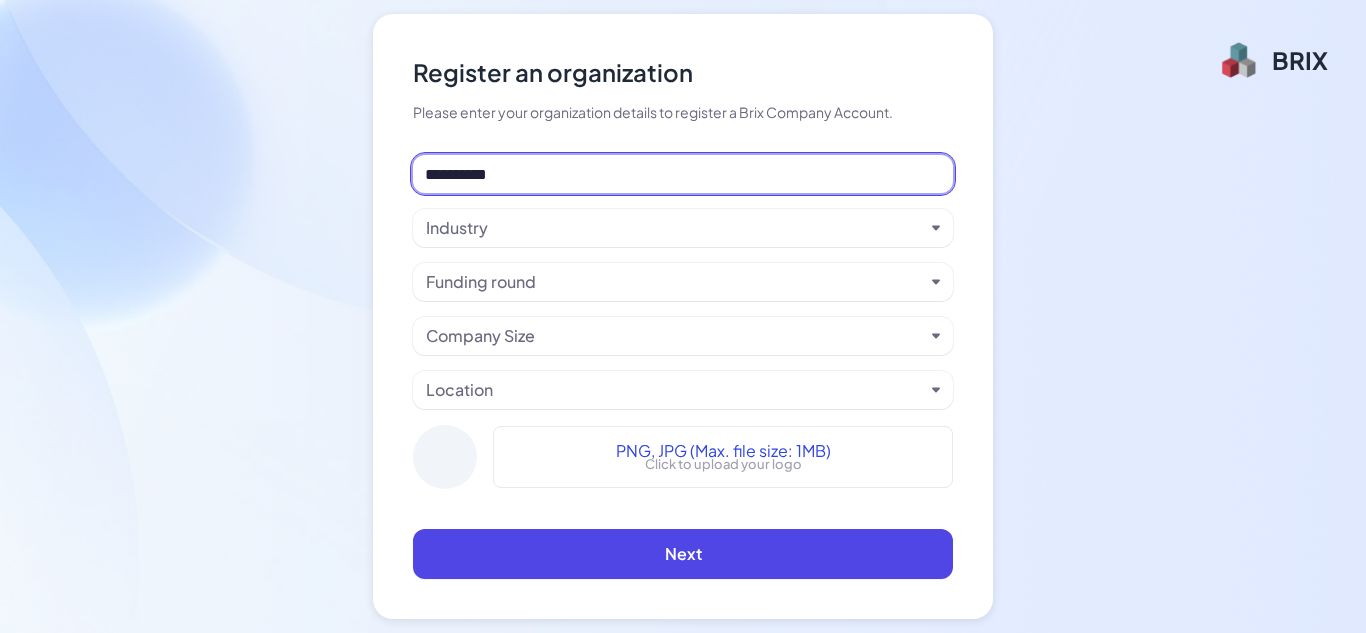 type on "**********" 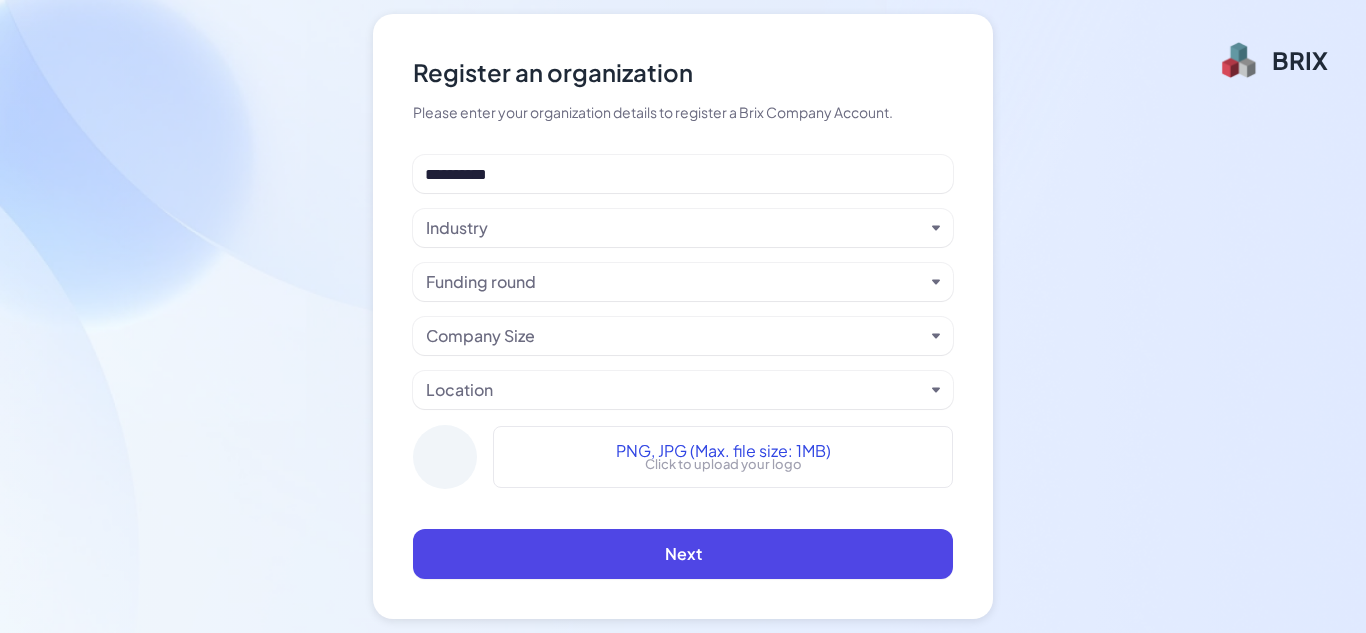click on "Industry" at bounding box center (675, 228) 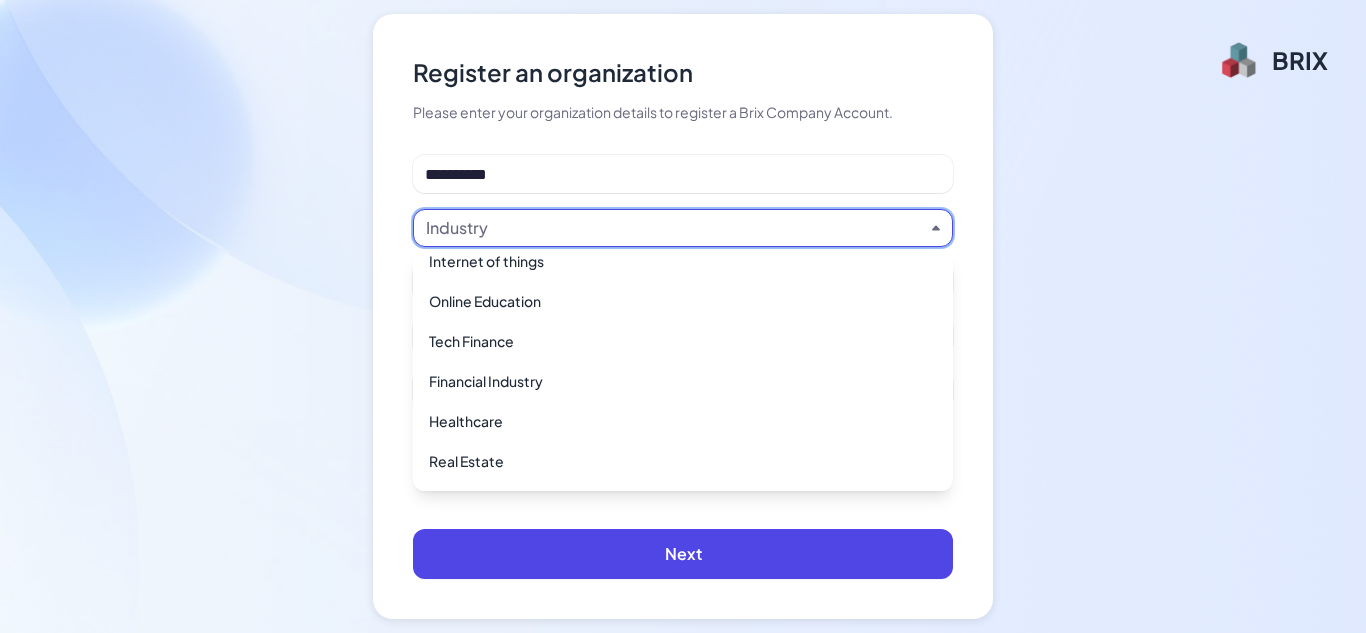 scroll, scrollTop: 742, scrollLeft: 0, axis: vertical 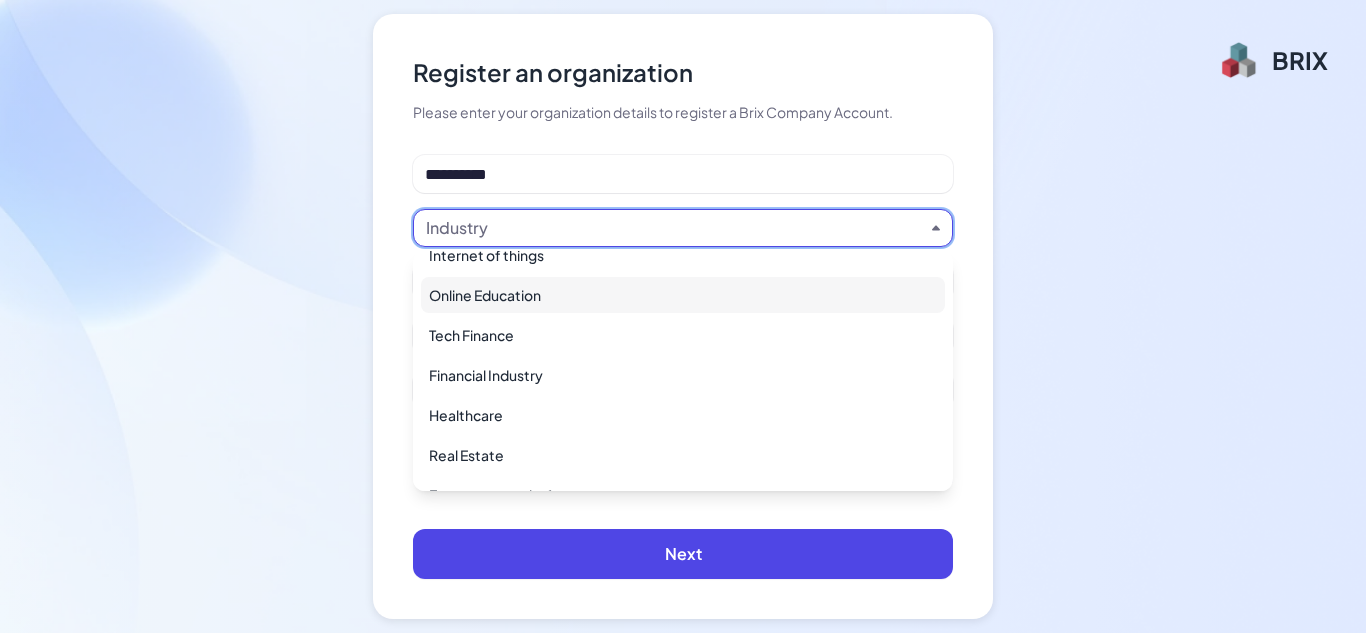 click on "Online Education" at bounding box center [683, 295] 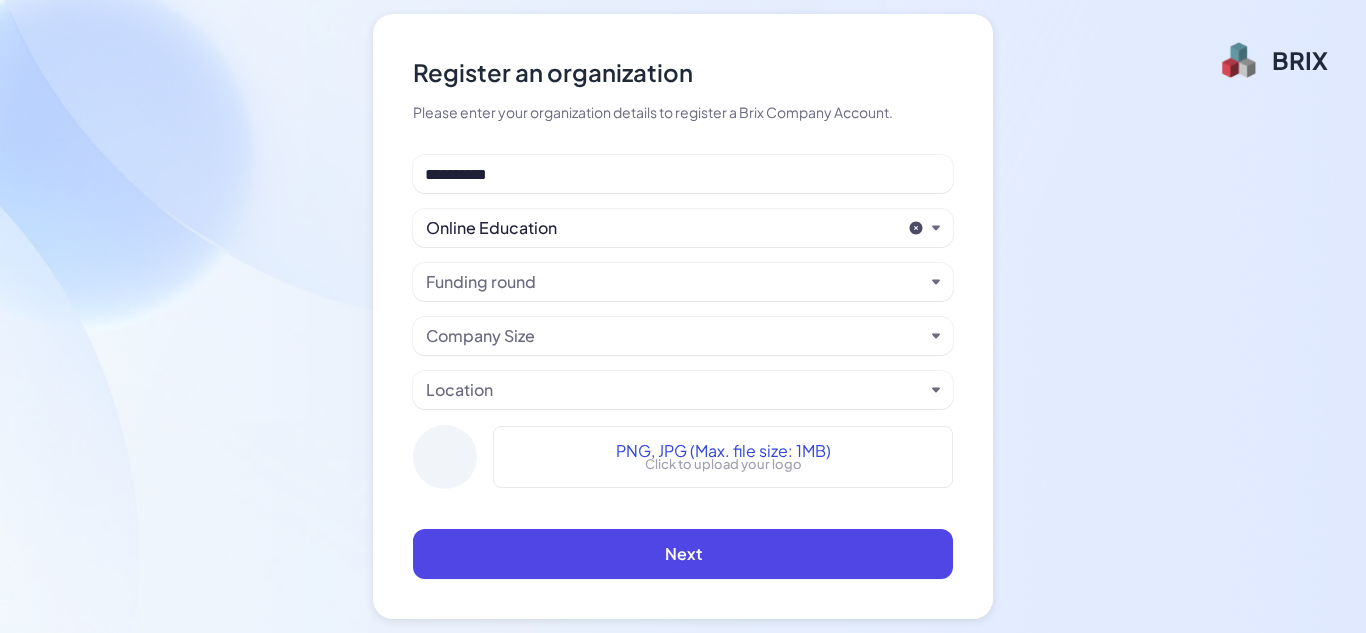click on "Funding round" at bounding box center (675, 282) 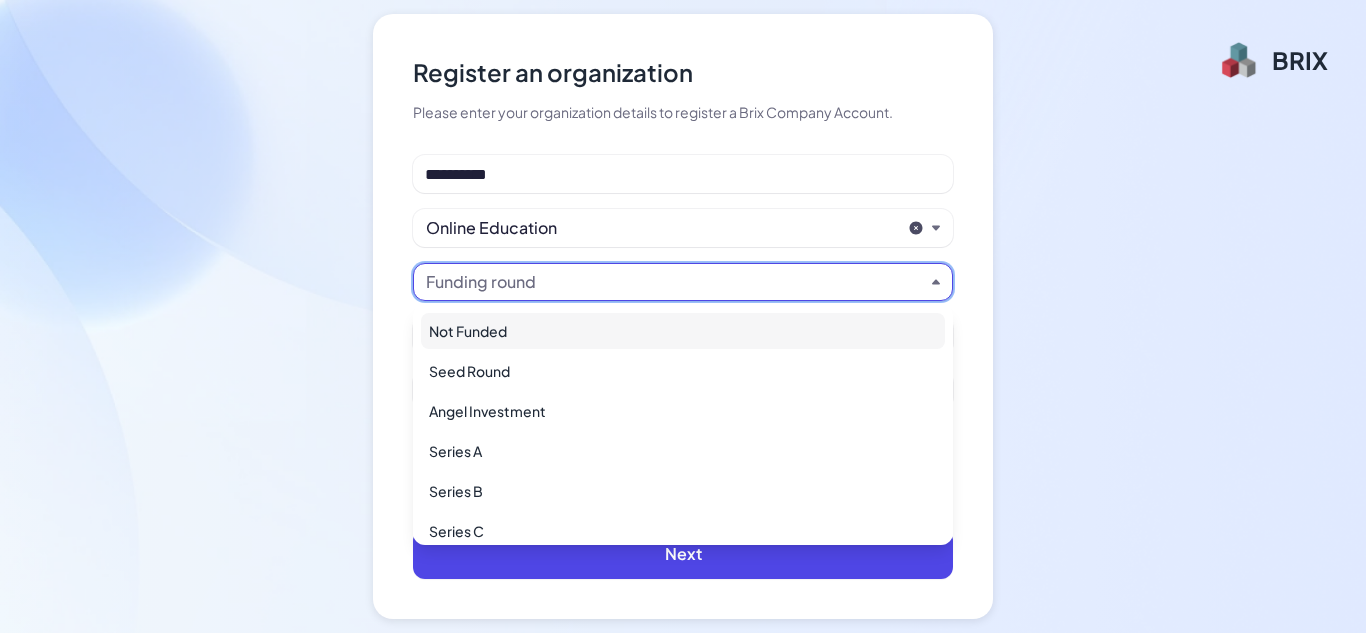 click on "Not Funded" at bounding box center [683, 331] 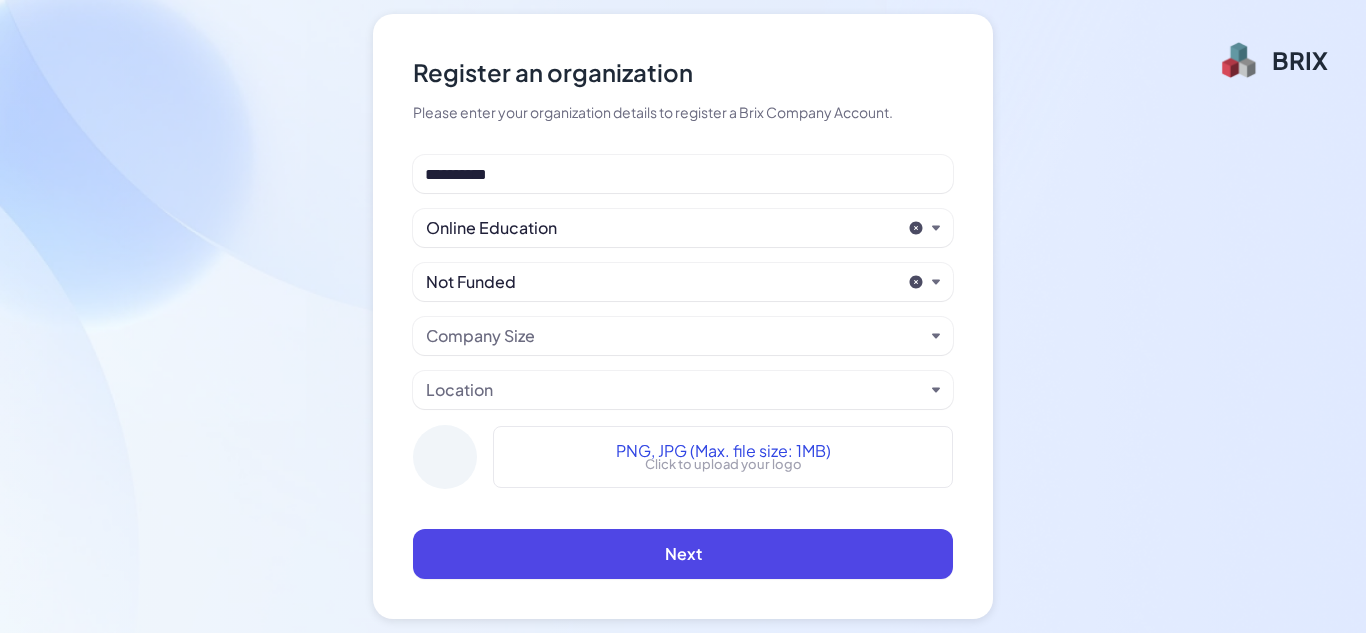 click on "Company Size" at bounding box center (675, 336) 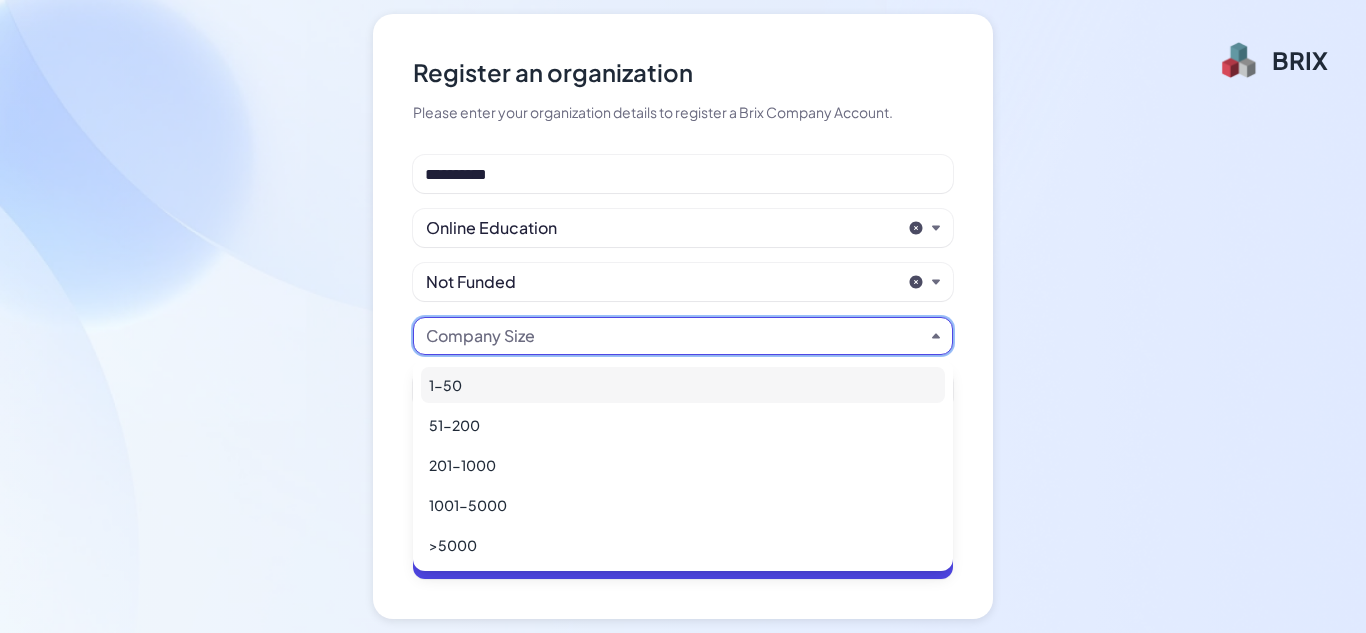 click on "1-50" at bounding box center (683, 385) 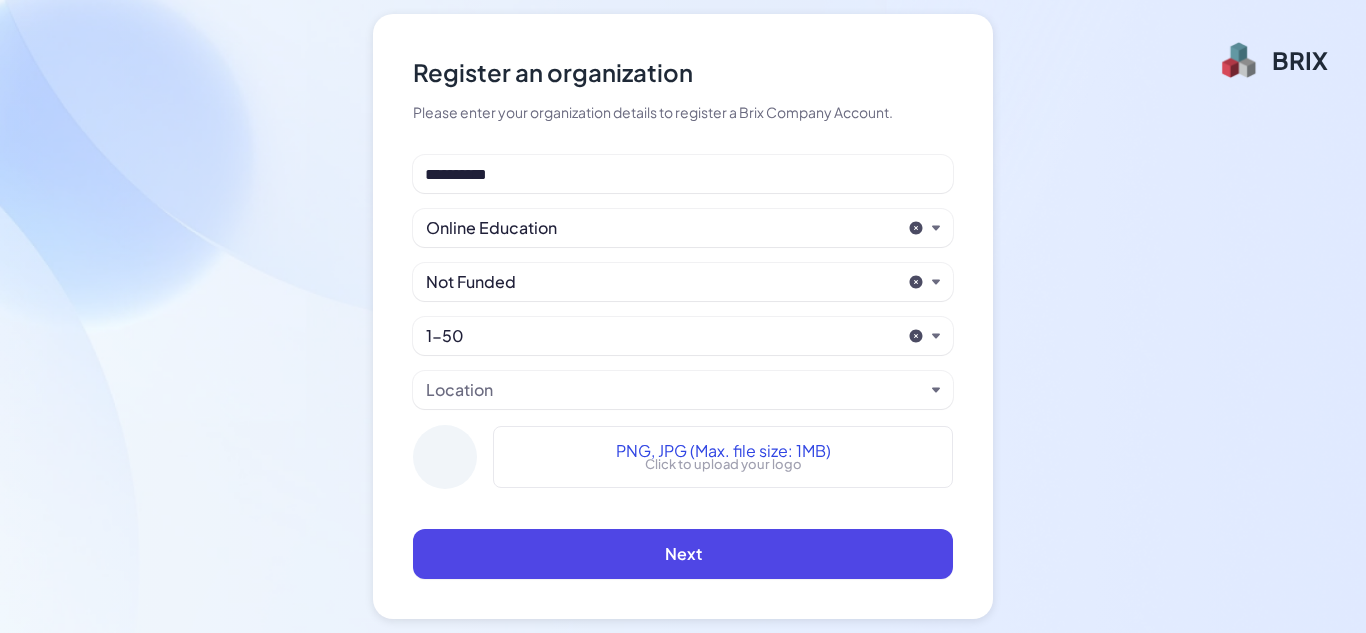 click on "Location" at bounding box center [675, 390] 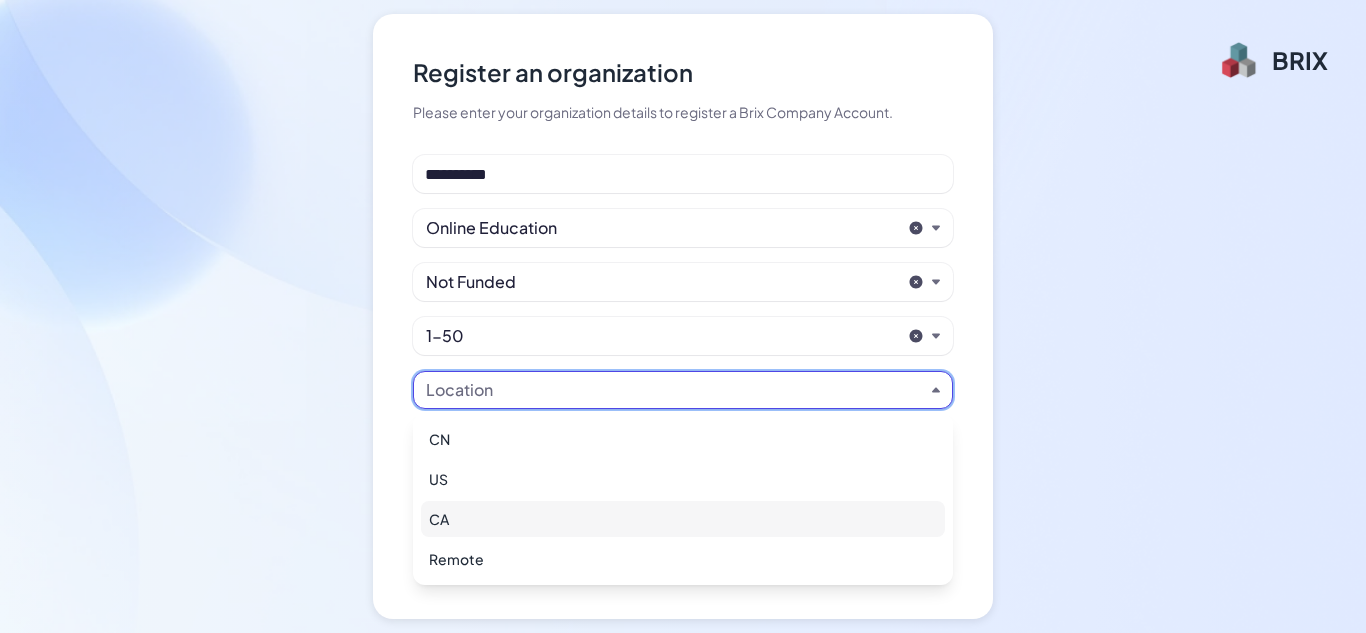 click on "CA" at bounding box center [683, 519] 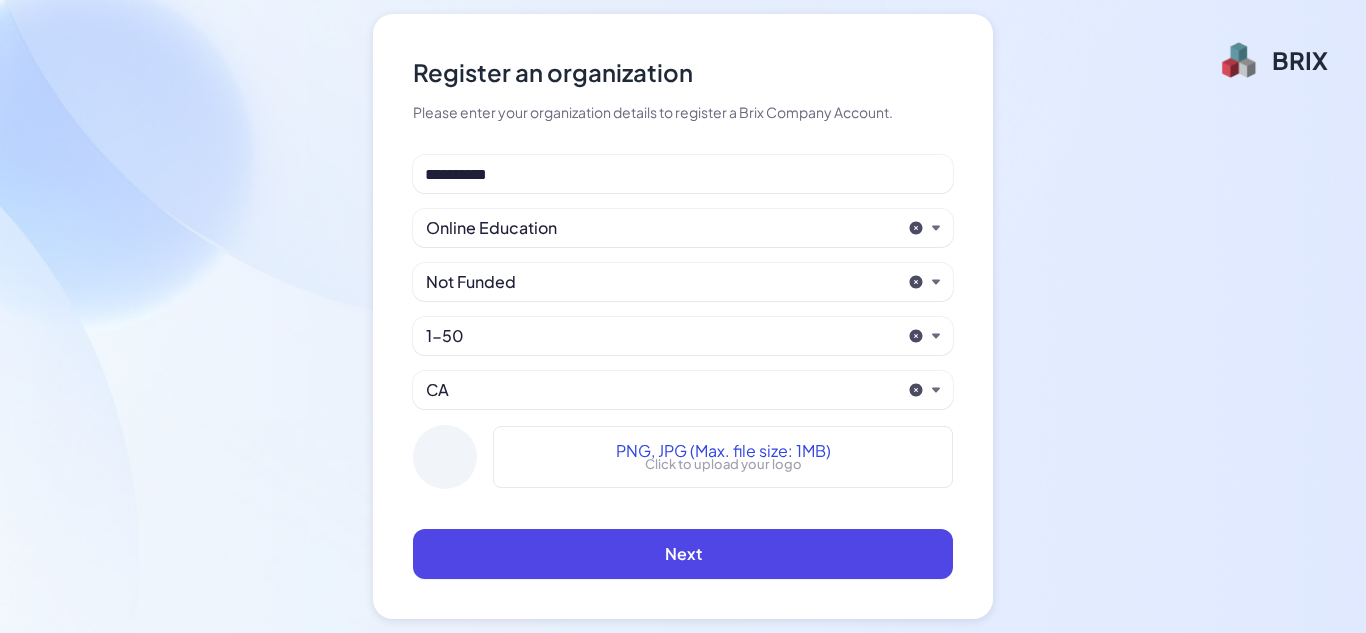 click on "CA" at bounding box center [663, 390] 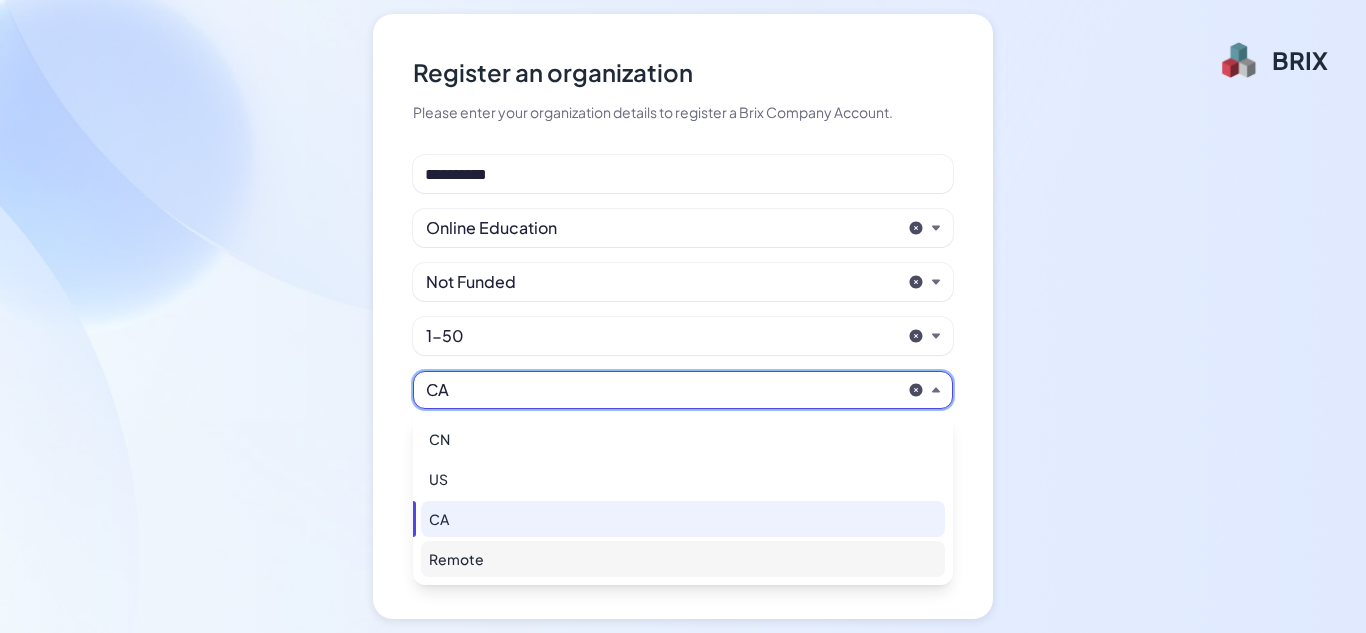 click on "Remote" at bounding box center [683, 559] 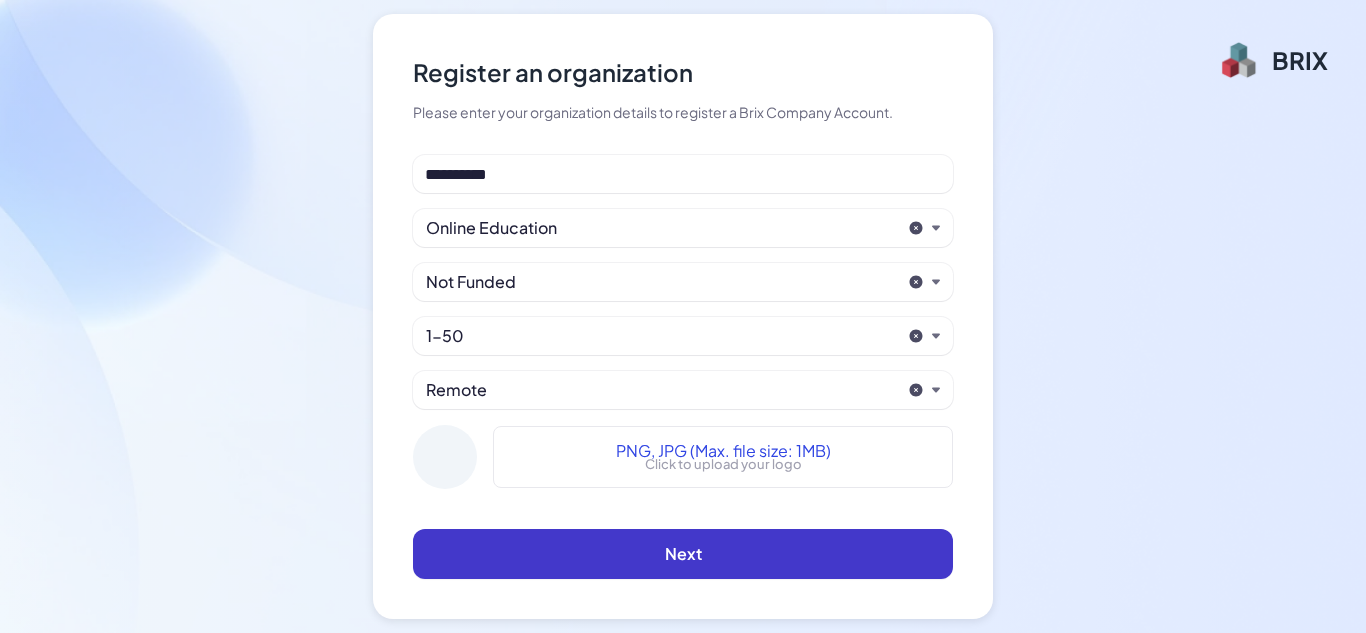 click on "Next" at bounding box center [683, 554] 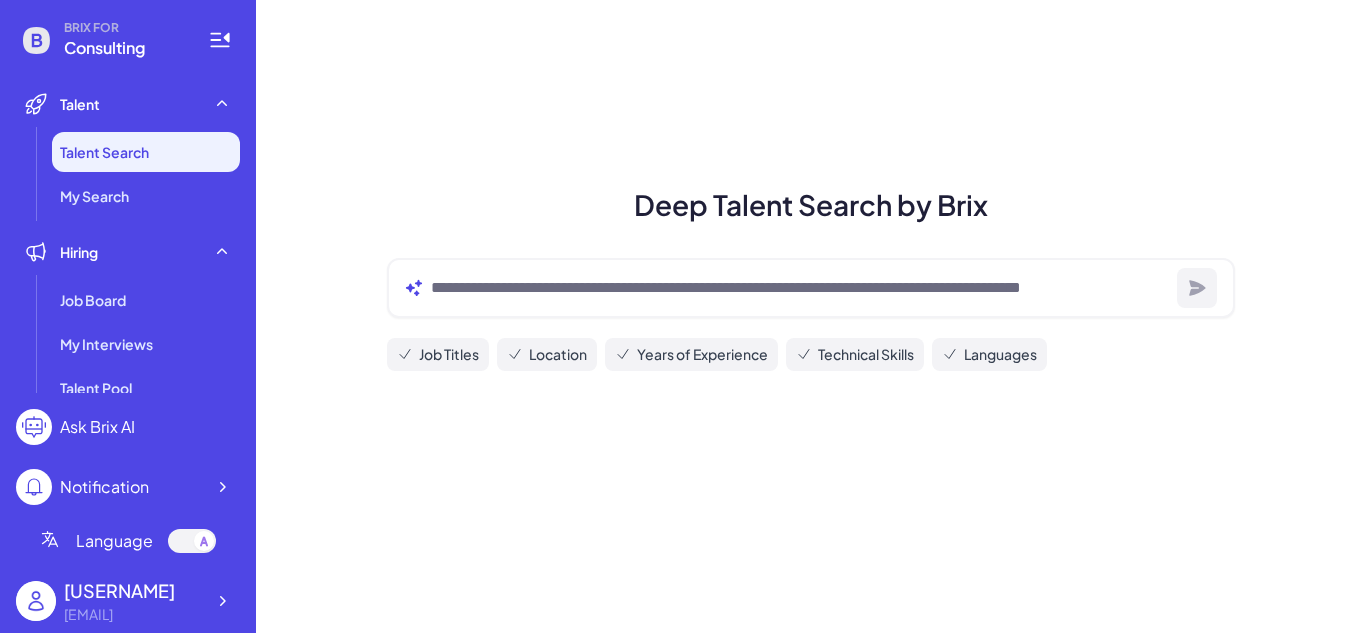 click on "Ask Brix AI" at bounding box center [97, 427] 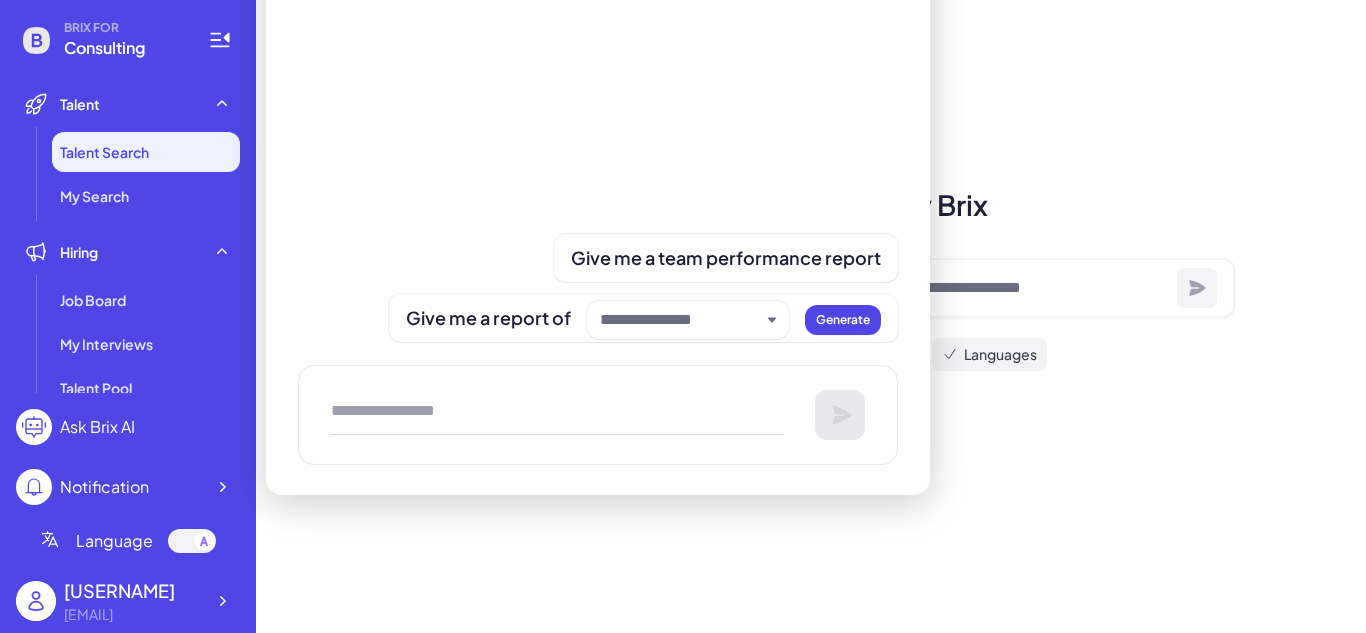 click on "Deep Talent Search by Brix Job Titles Location Years of Experience Technical Skills Languages" at bounding box center (811, 316) 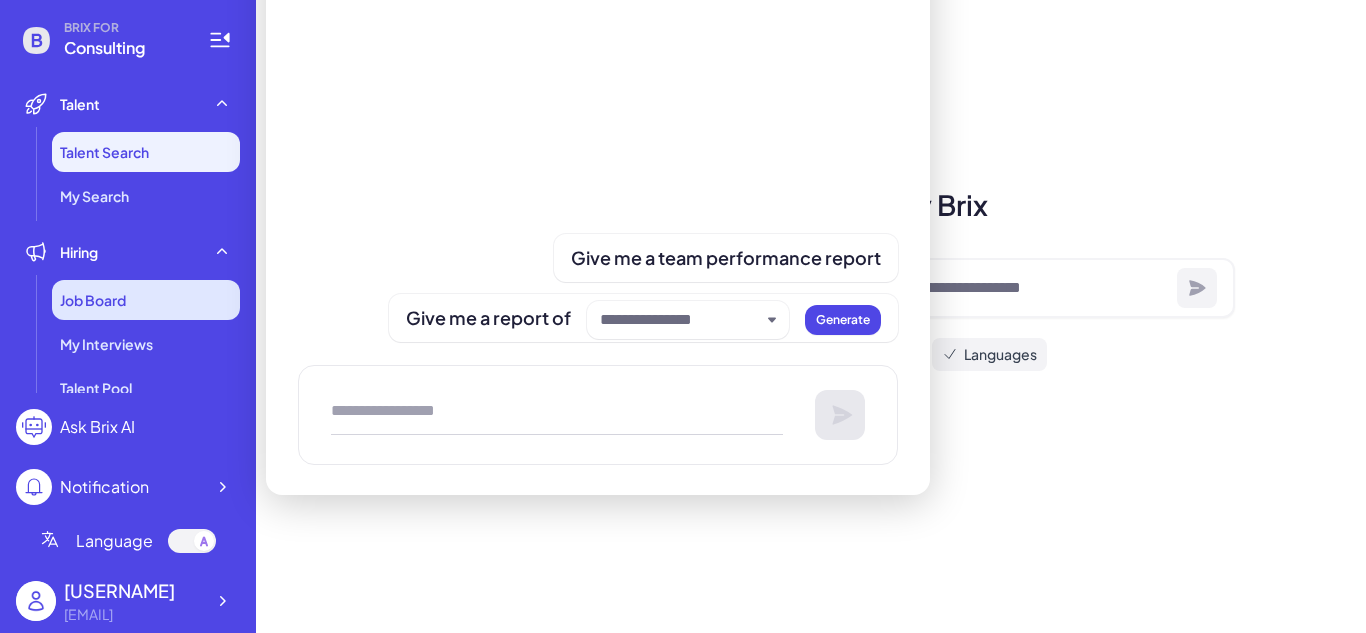 click on "Job Board" at bounding box center (93, 300) 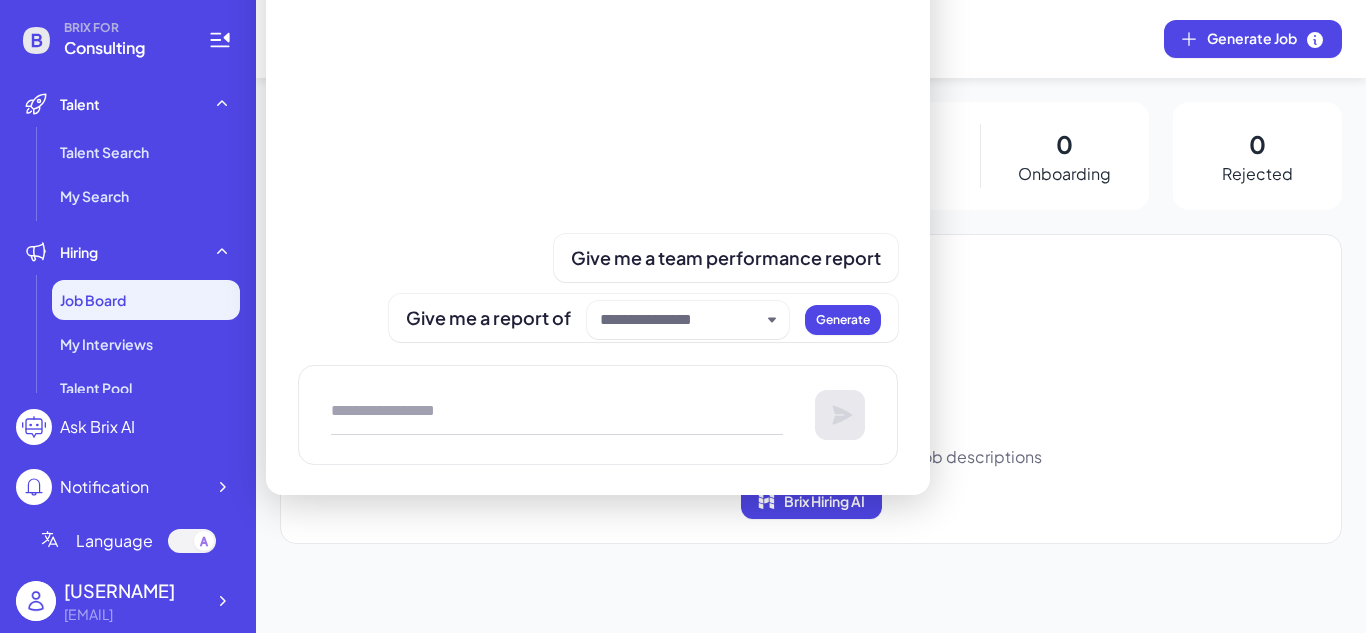 click on "🥺 No published jobs You can use Brix Hiring AI to quickly generate job descriptions Brix Hiring AI" at bounding box center (811, 432) 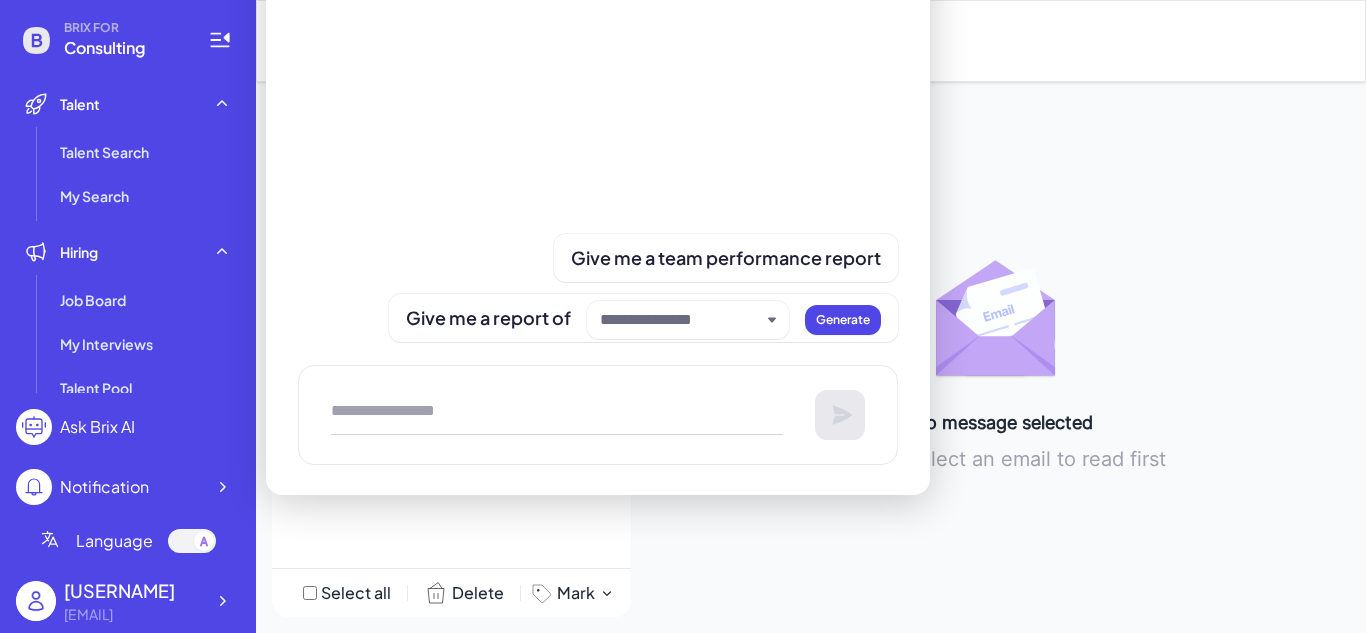click on "Ask Brix AI" at bounding box center (97, 427) 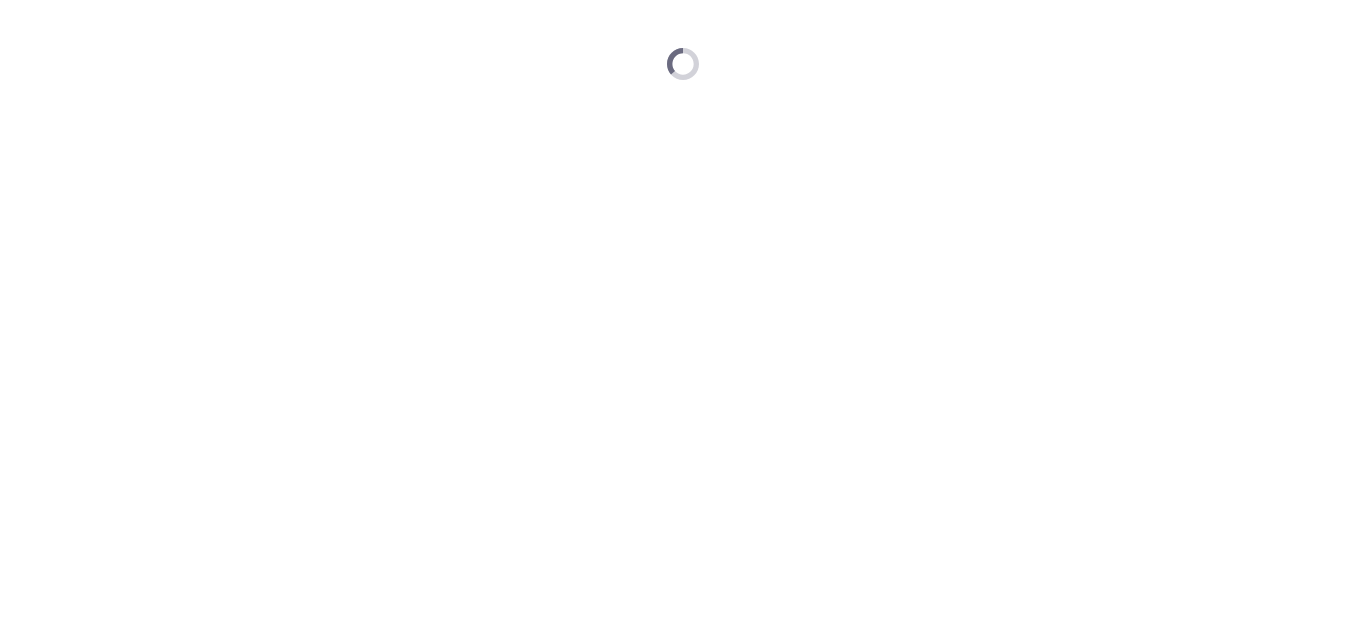 scroll, scrollTop: 0, scrollLeft: 0, axis: both 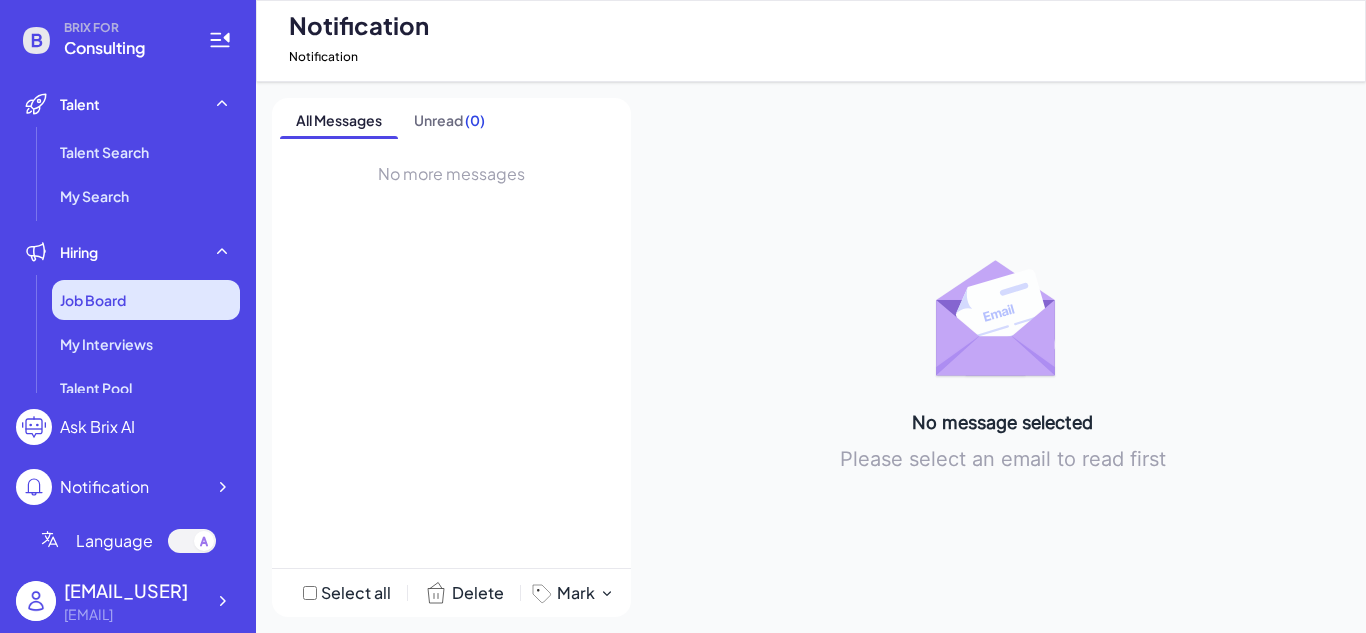 click on "Job Board" at bounding box center [146, 300] 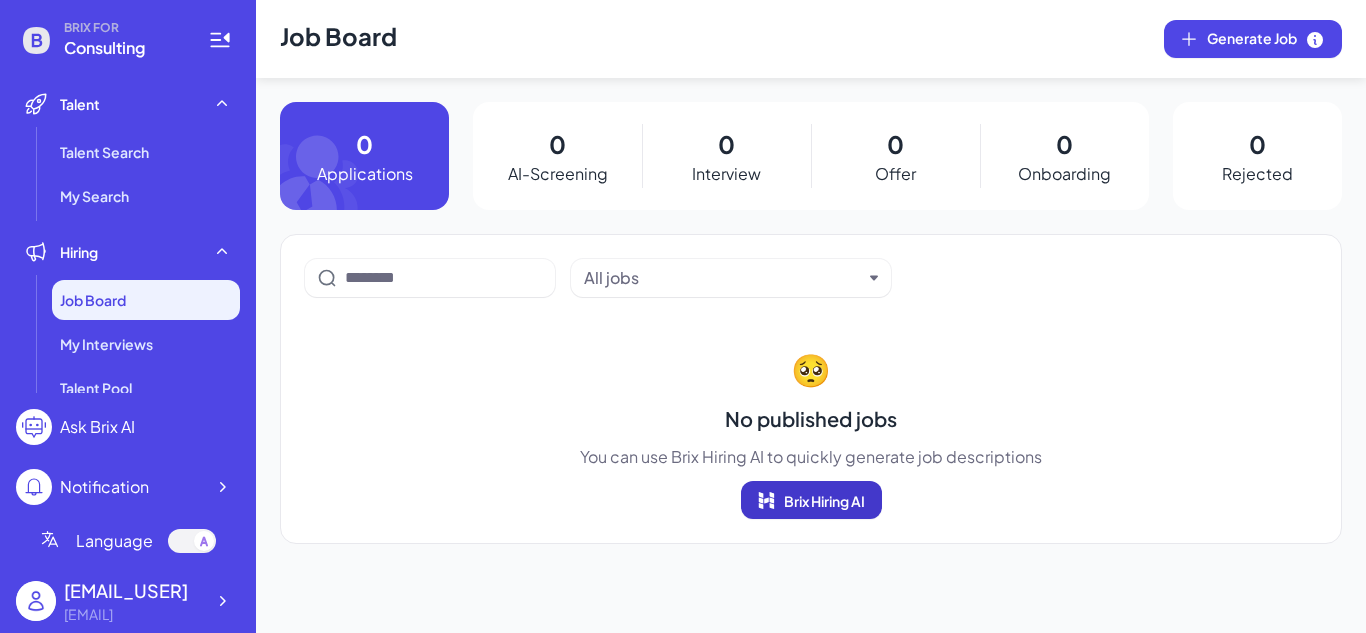 click on "Brix Hiring AI" at bounding box center (824, 501) 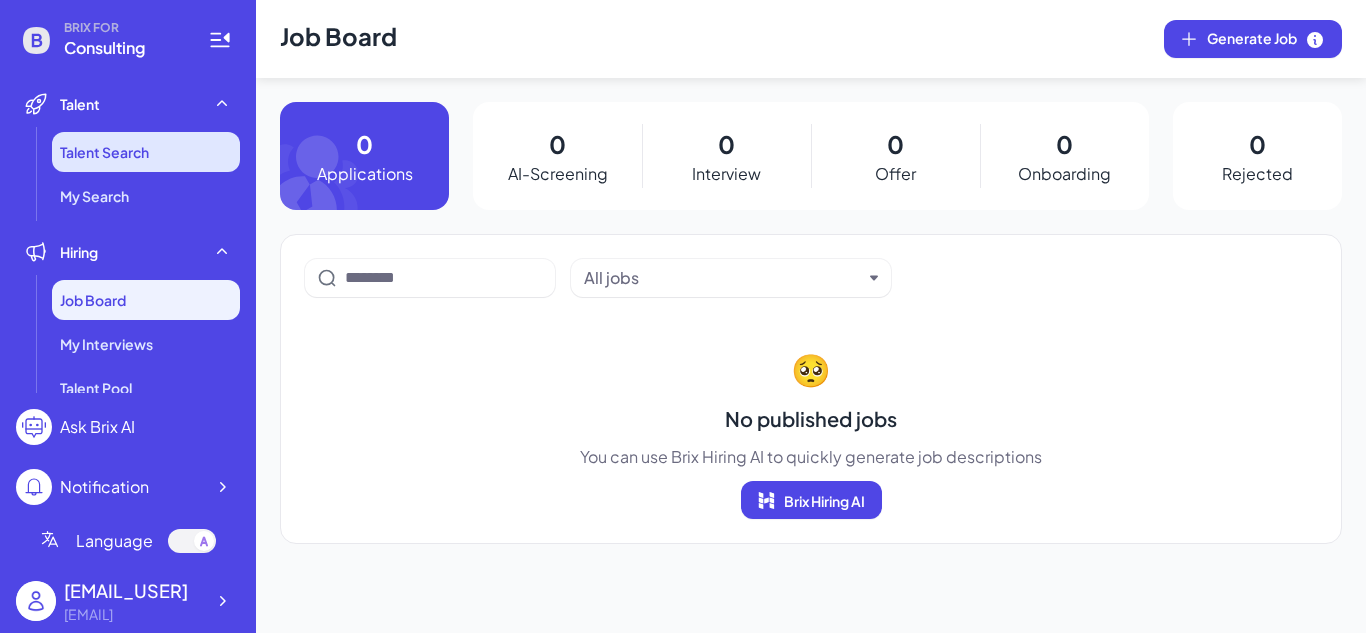 click on "Talent Search" at bounding box center [146, 152] 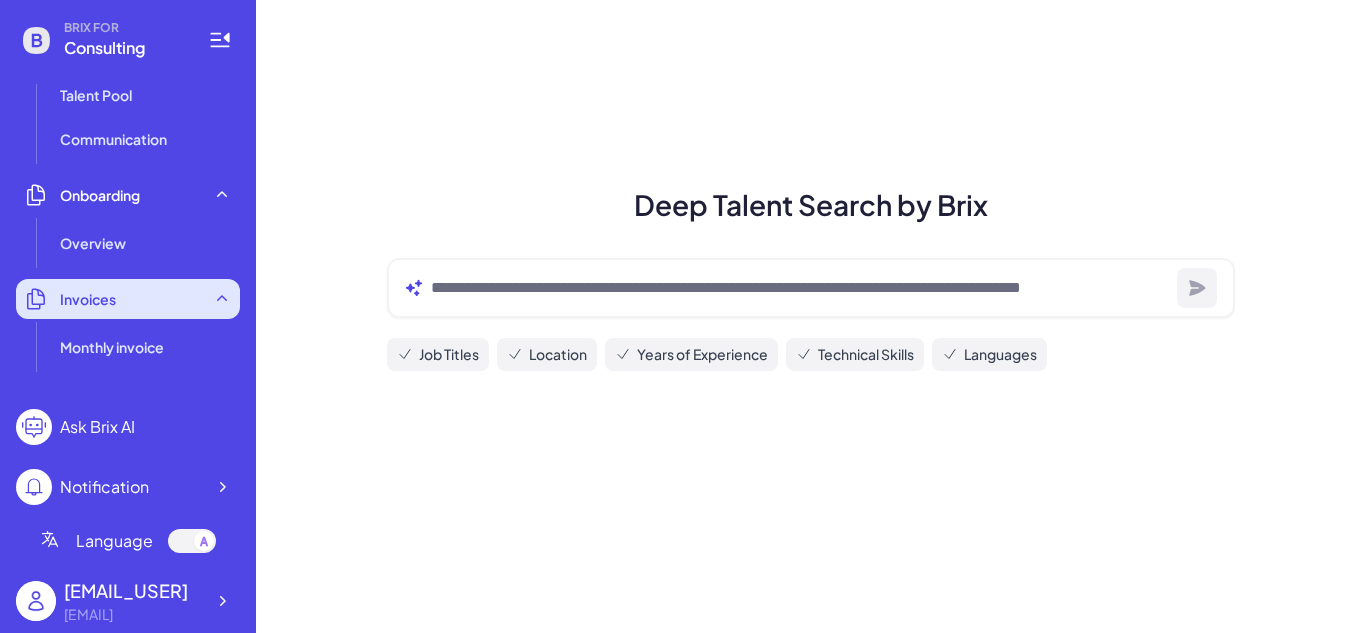 scroll, scrollTop: 0, scrollLeft: 0, axis: both 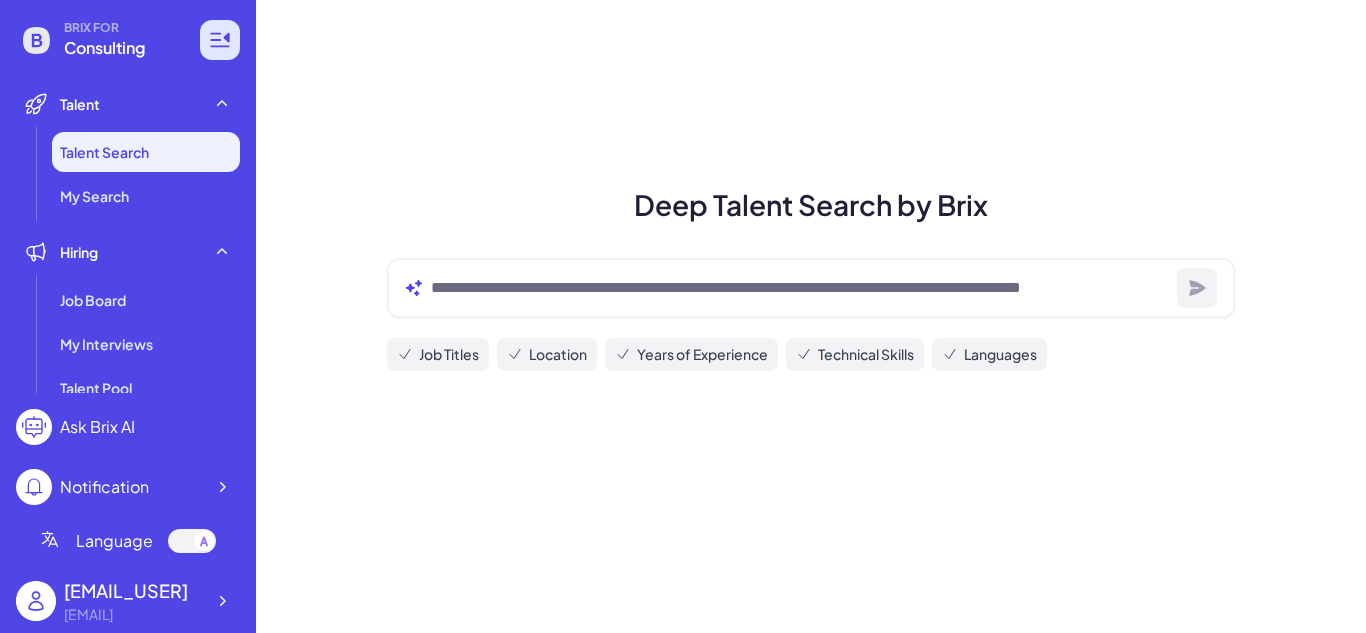click 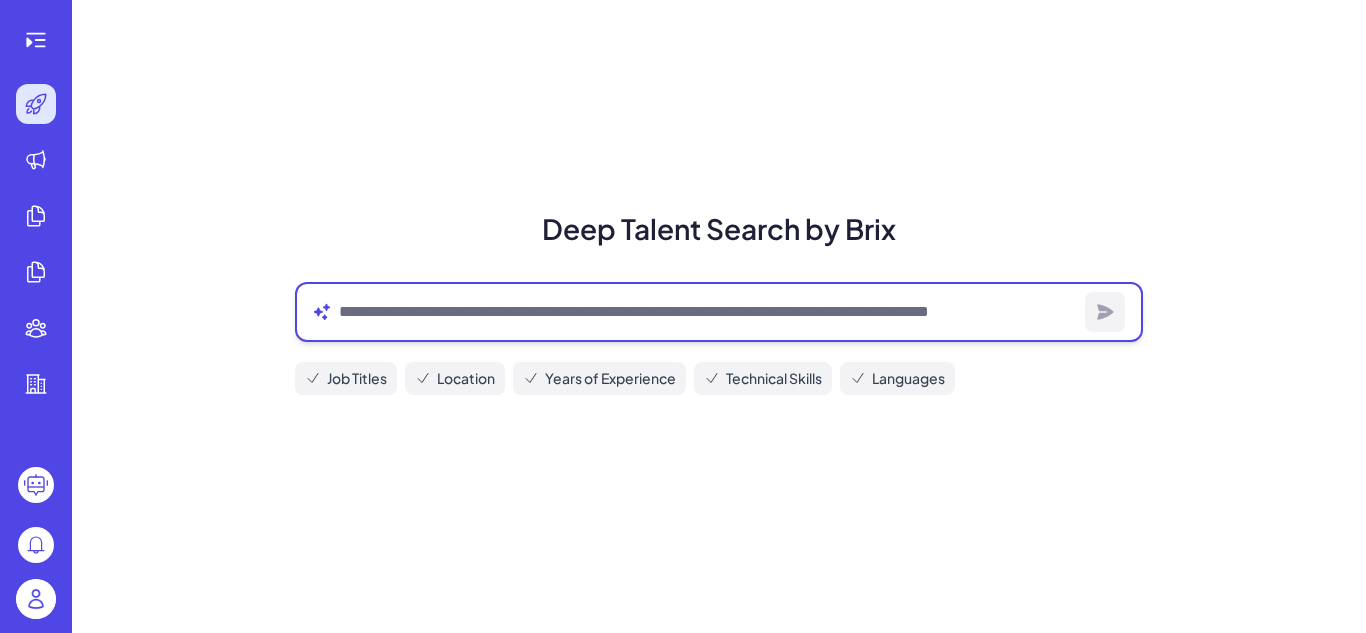 click at bounding box center (708, 312) 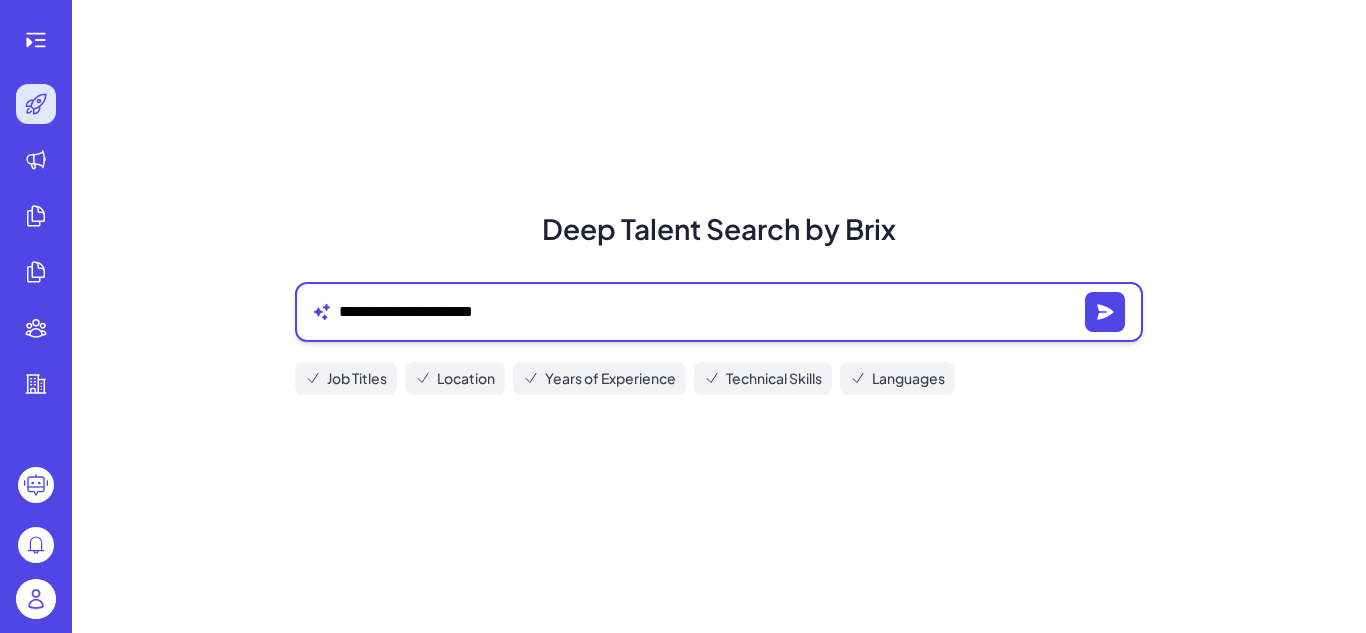 type on "**********" 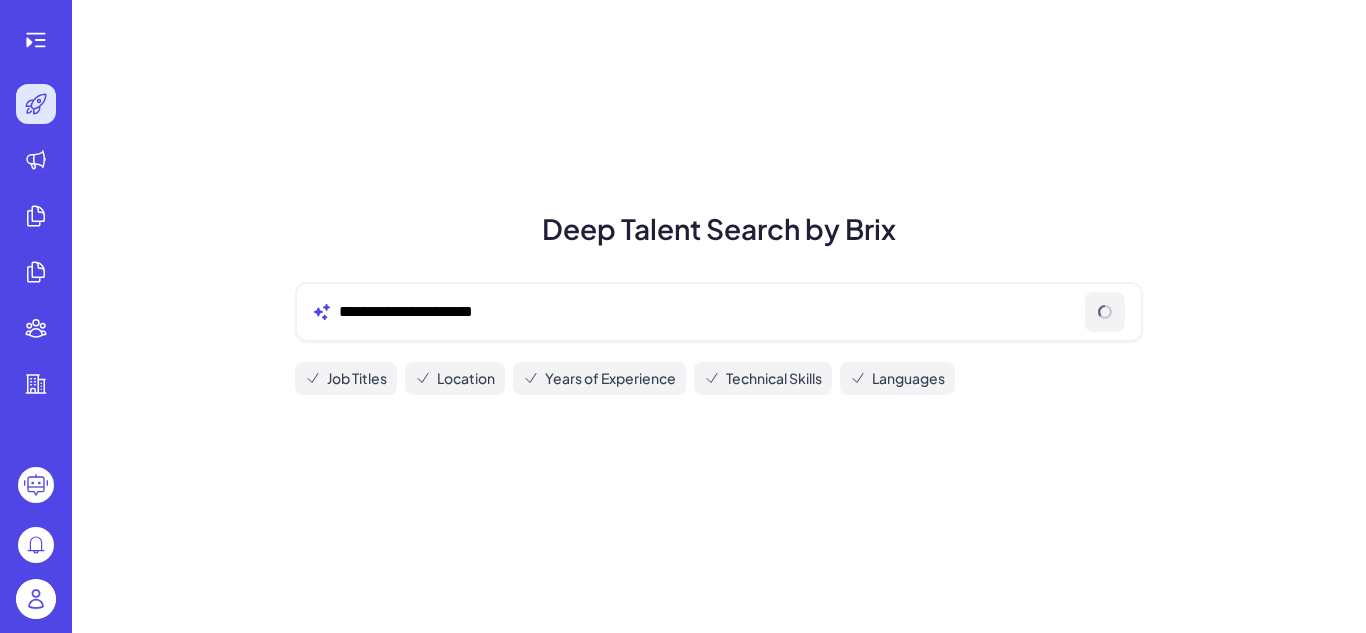 click 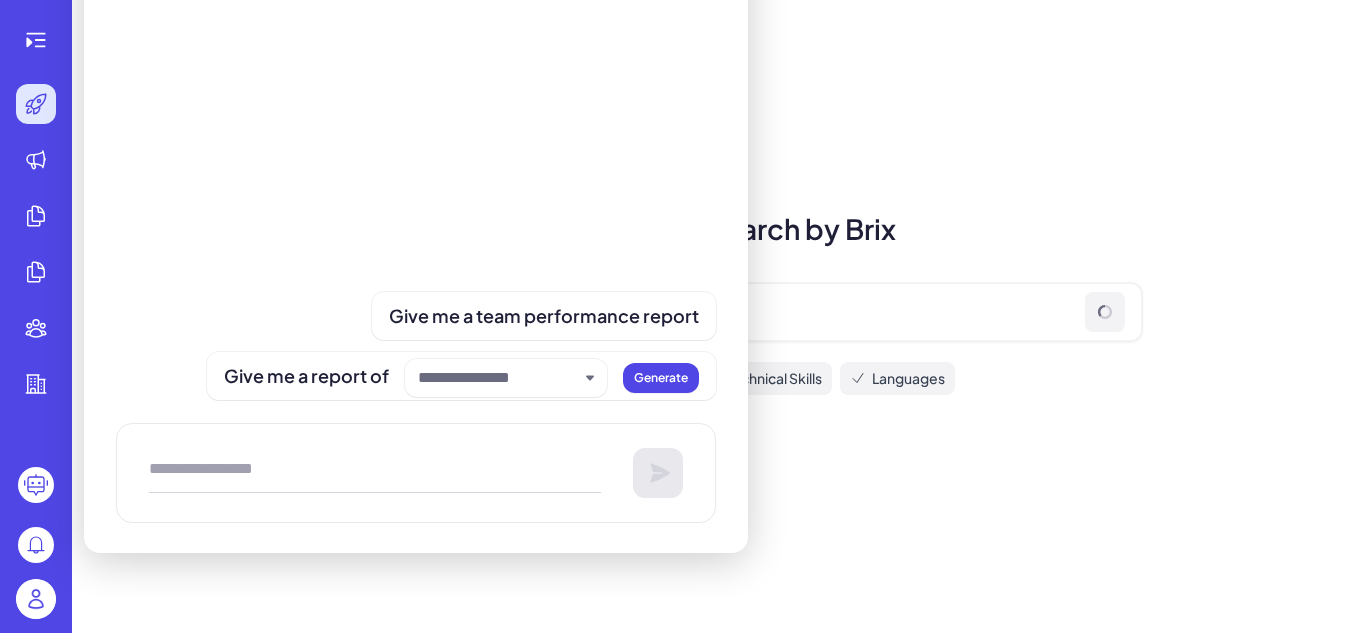 click at bounding box center [375, 473] 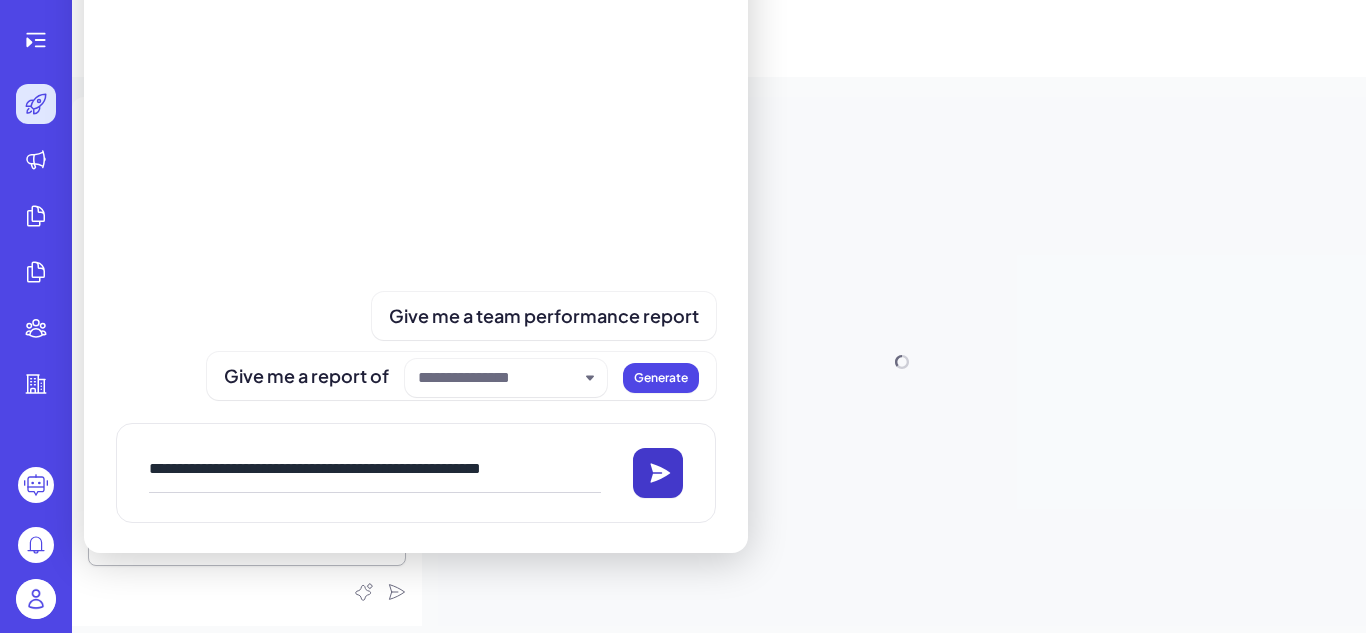 type on "**********" 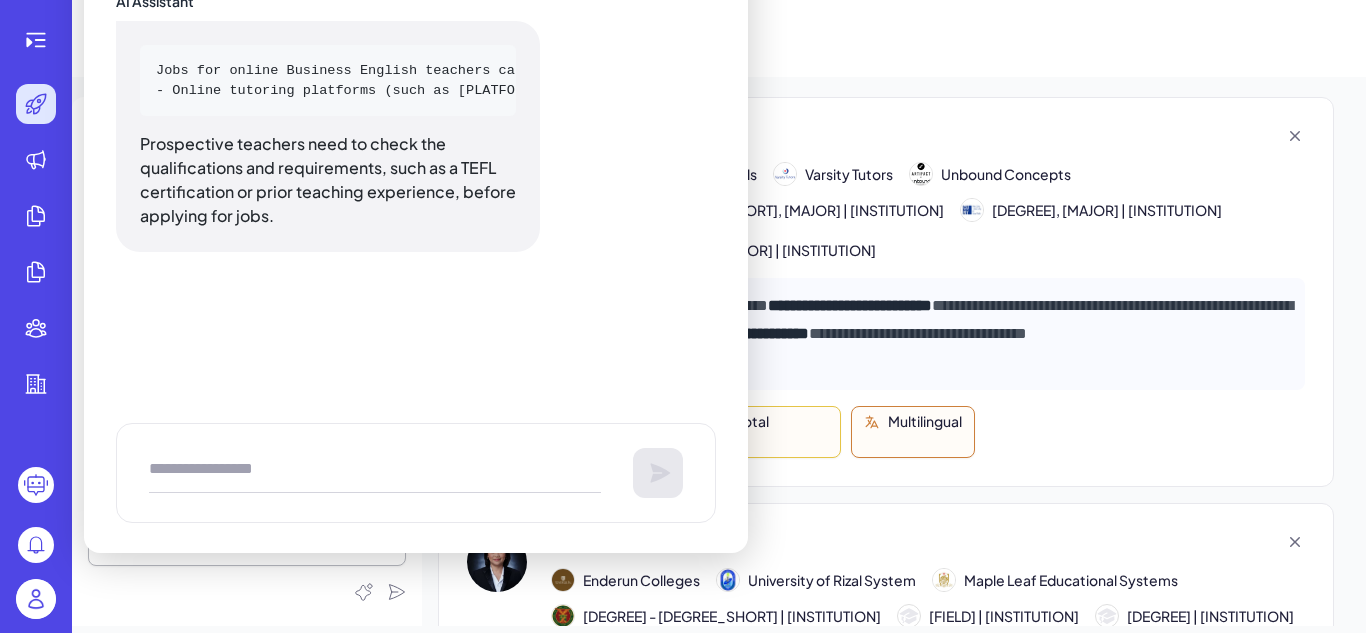 scroll, scrollTop: 0, scrollLeft: 0, axis: both 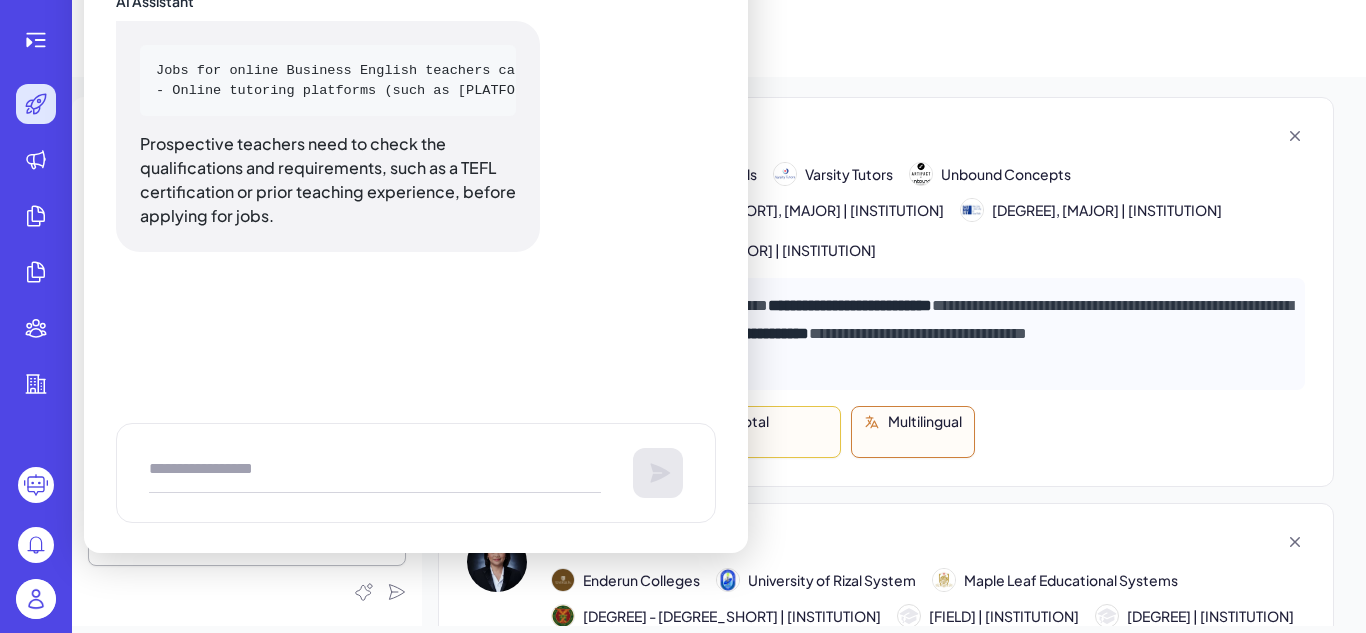 click on "English Teacher with Teaching More filters" at bounding box center [719, 38] 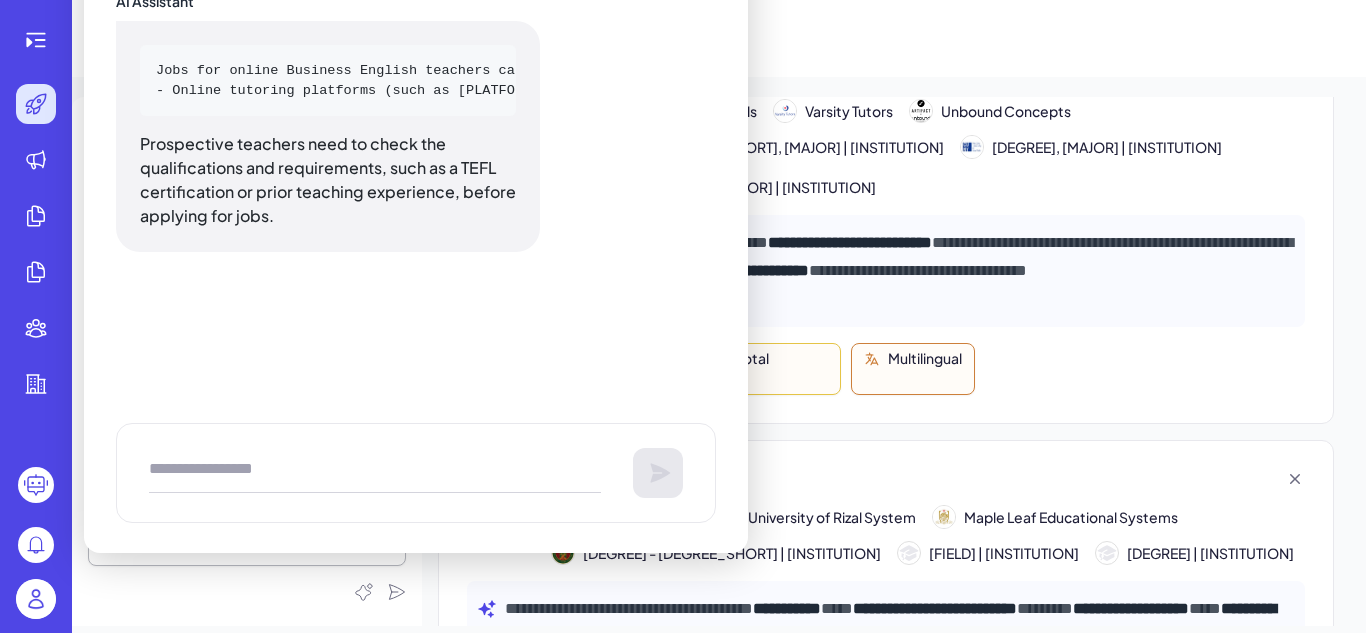 scroll, scrollTop: 0, scrollLeft: 0, axis: both 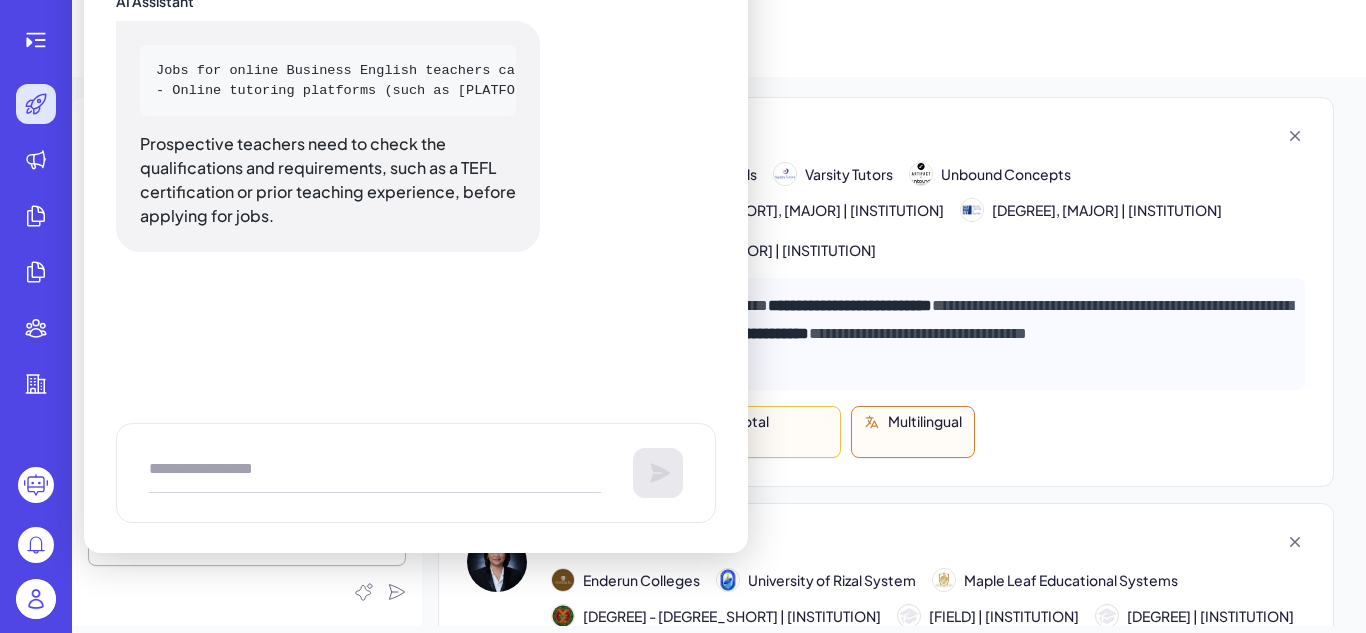 click at bounding box center [36, 599] 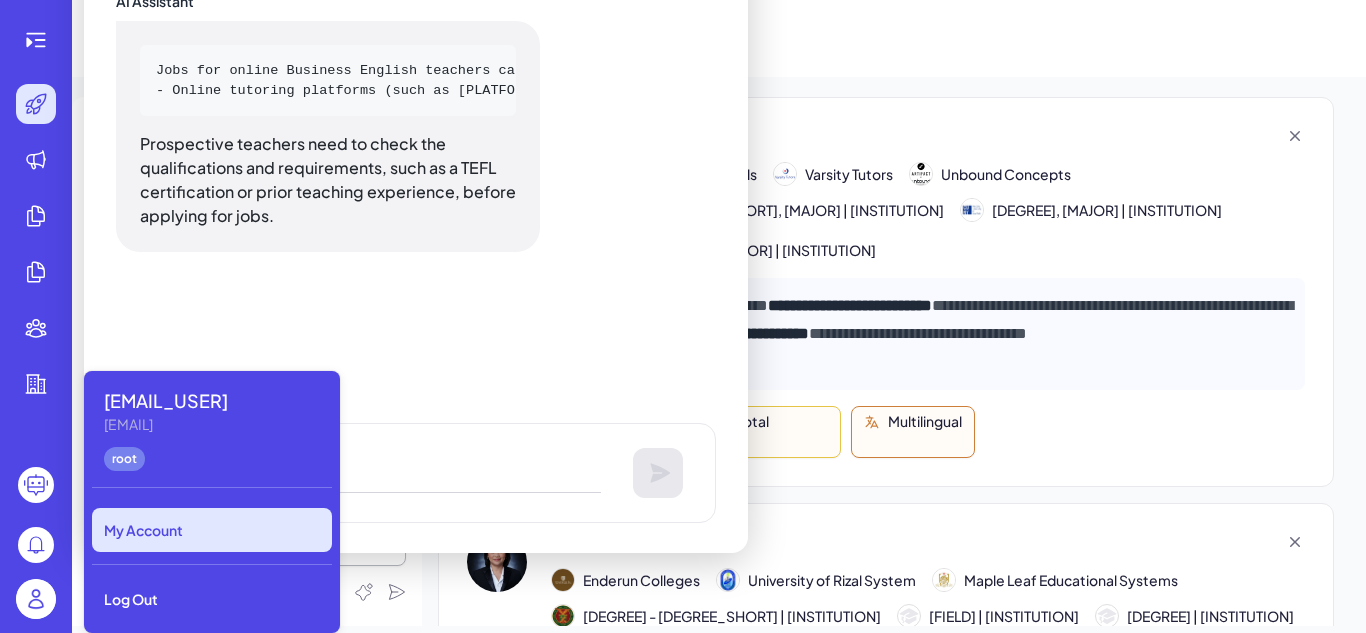 click on "My Account" at bounding box center (212, 530) 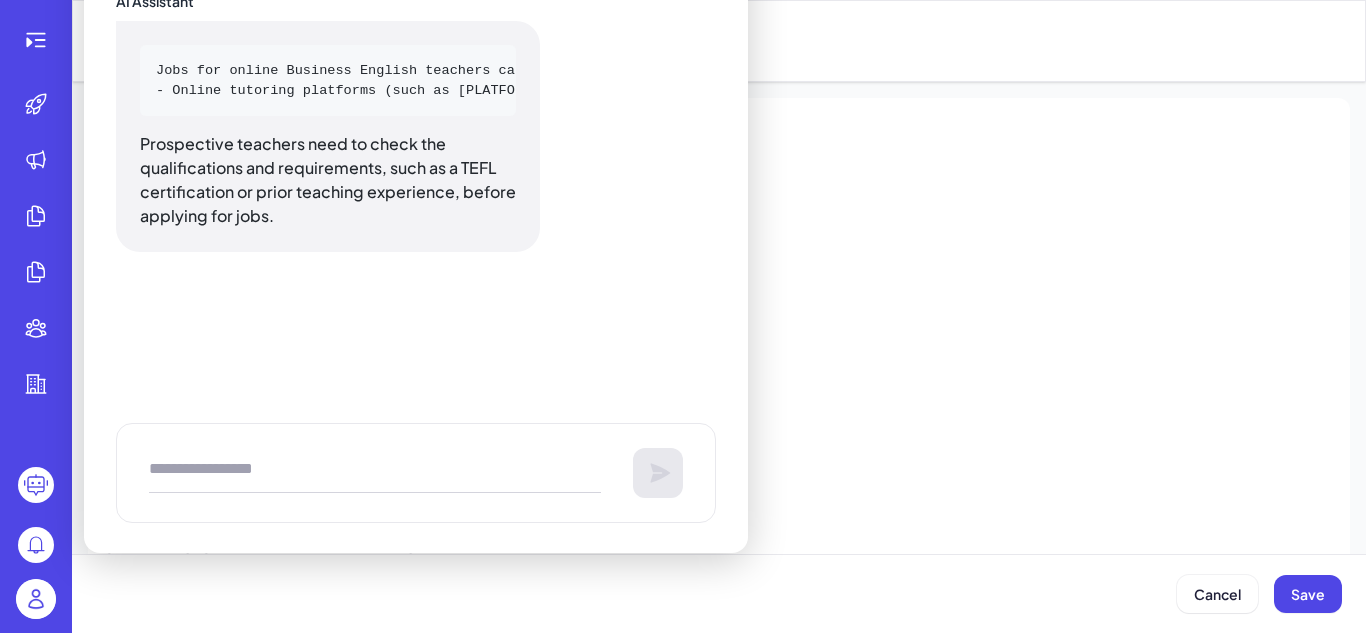 type on "**********" 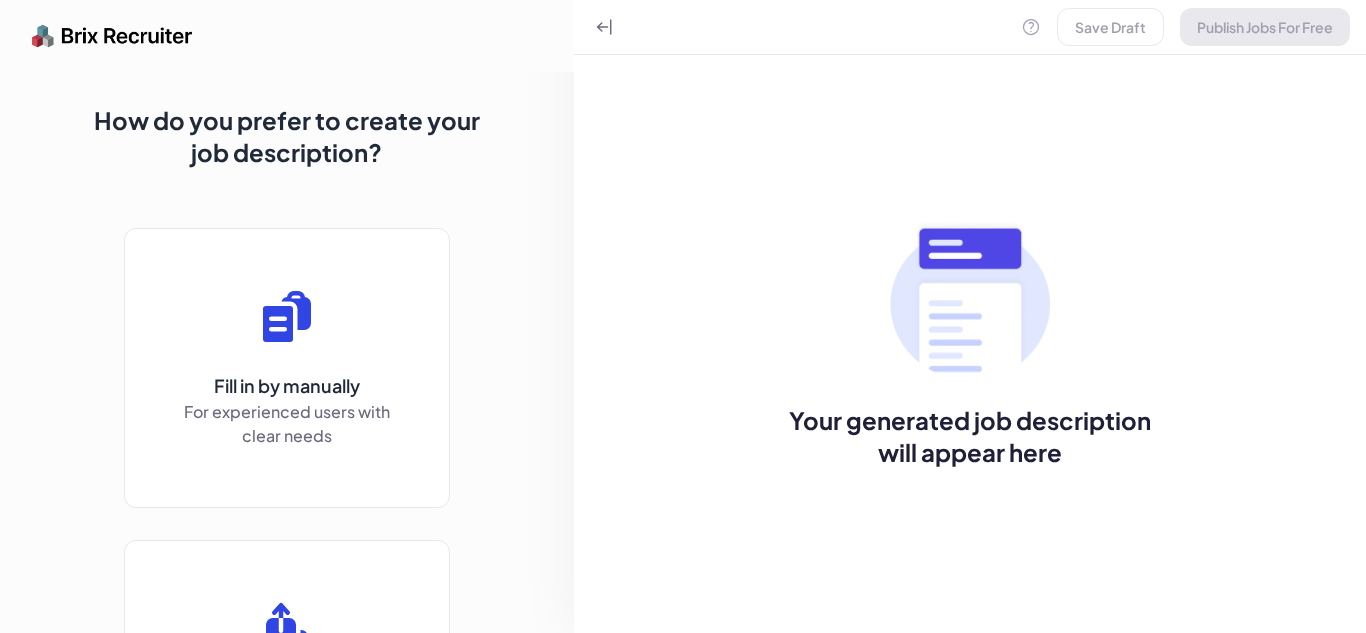 scroll, scrollTop: 0, scrollLeft: 0, axis: both 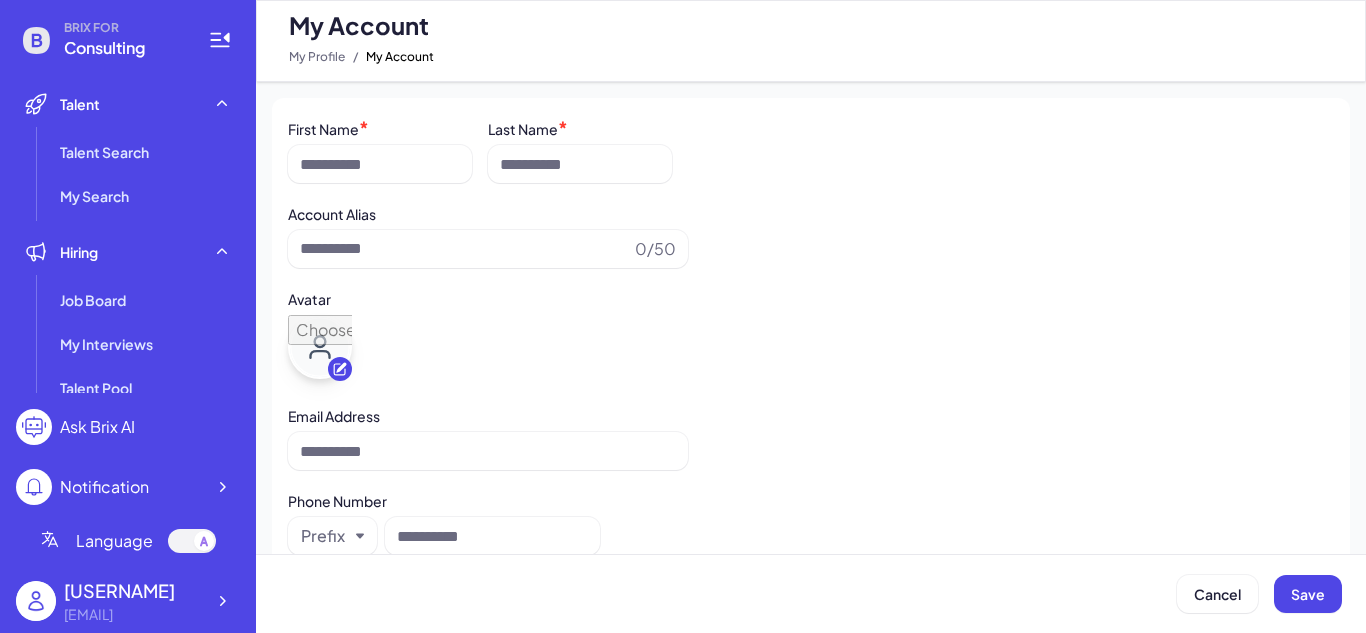 type on "**********" 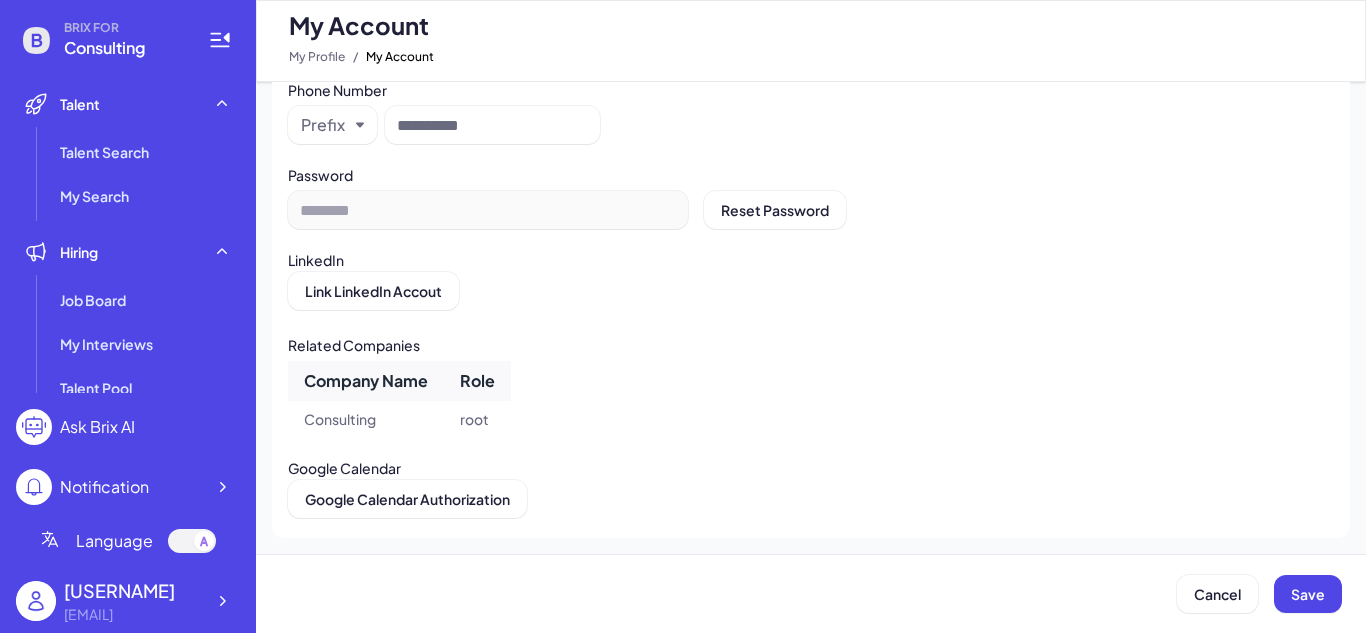 scroll, scrollTop: 412, scrollLeft: 0, axis: vertical 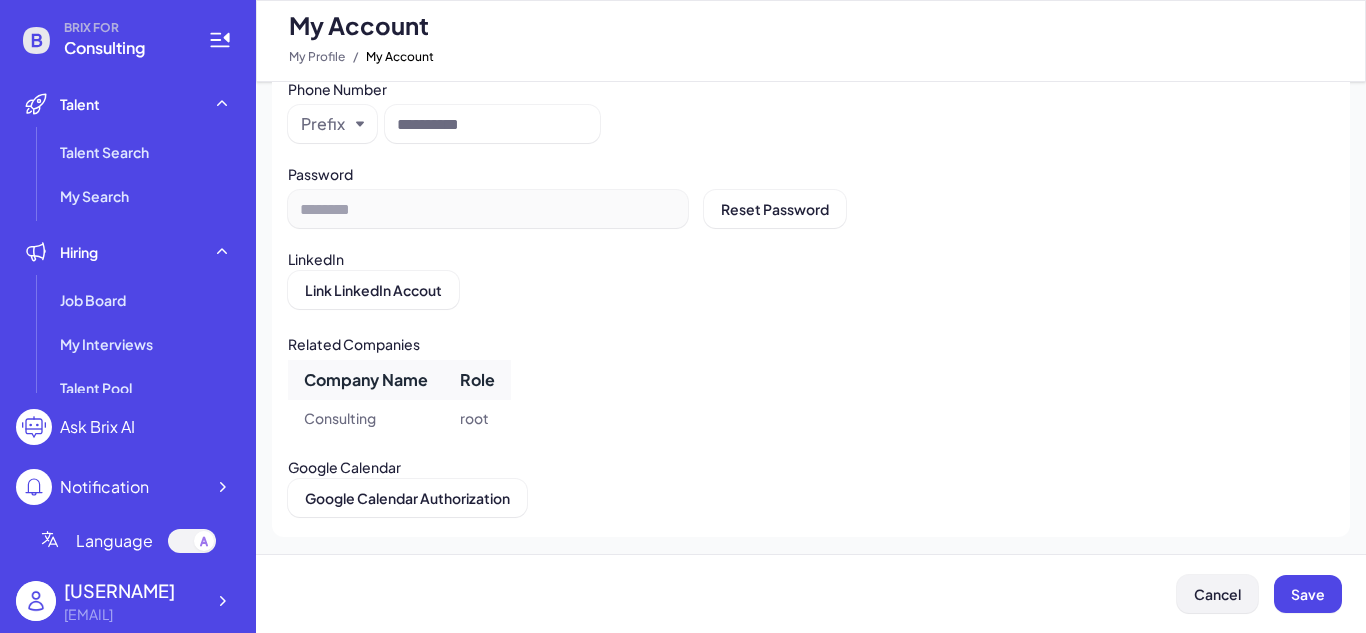 click on "Cancel" at bounding box center [1217, 594] 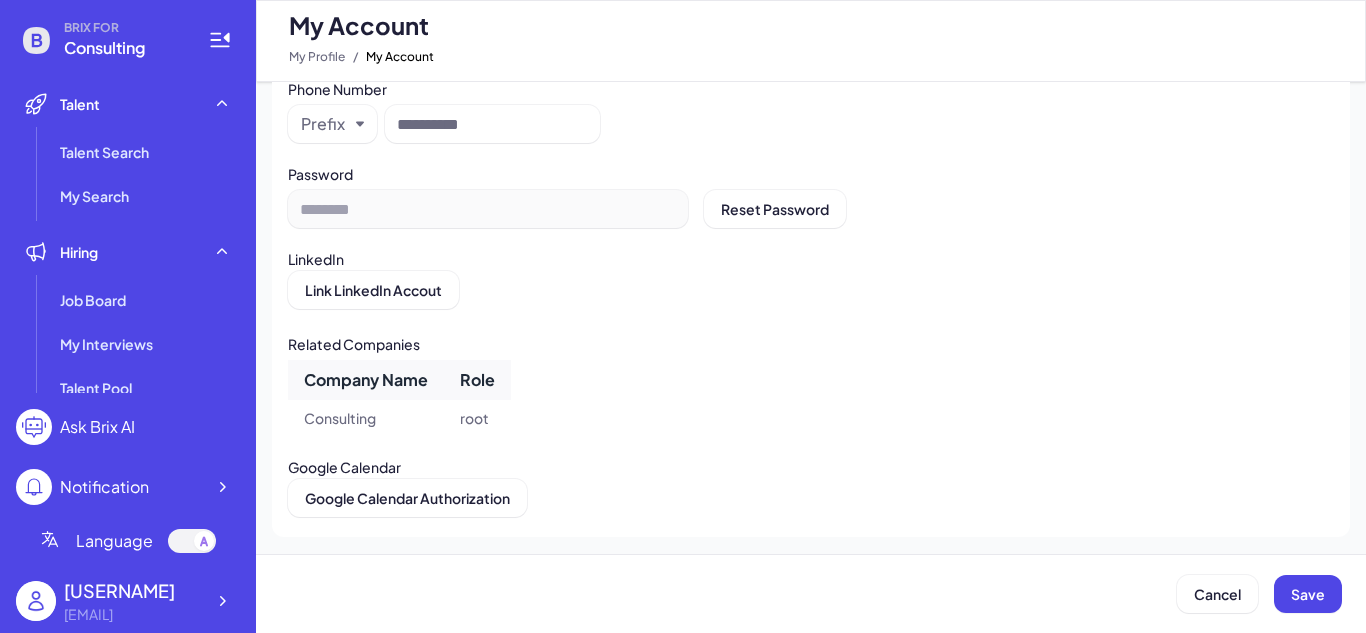 scroll, scrollTop: 0, scrollLeft: 0, axis: both 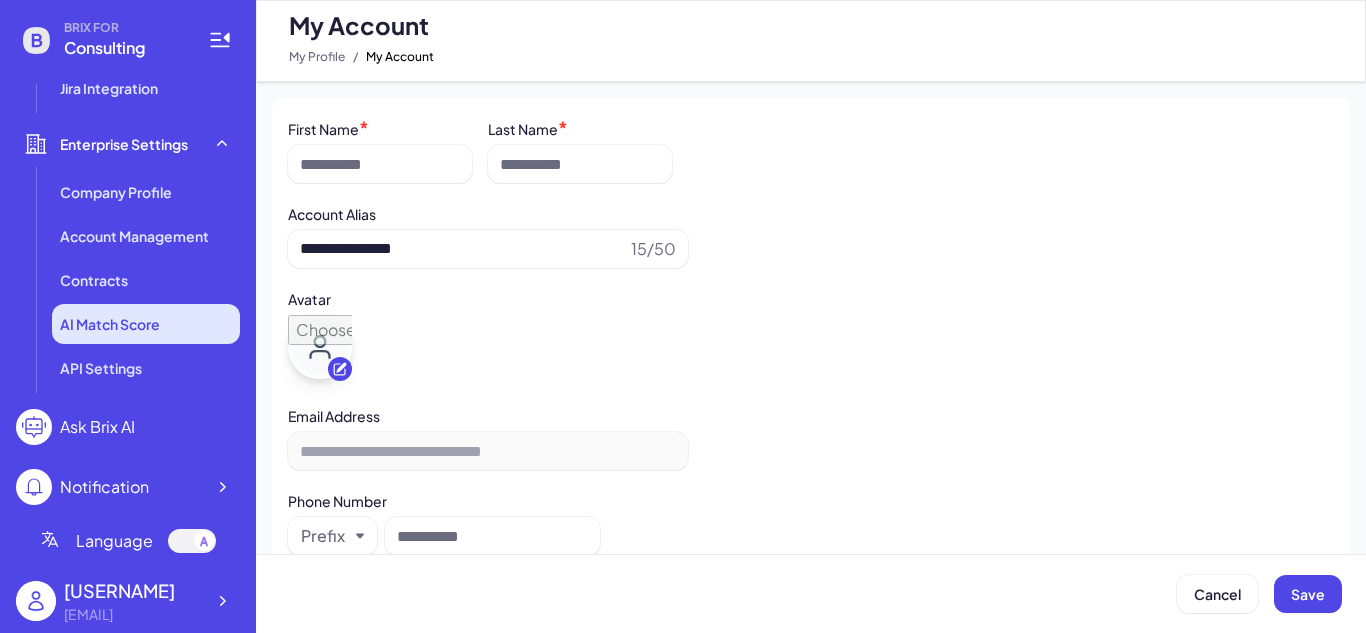 click on "AI Match Score" at bounding box center (110, 324) 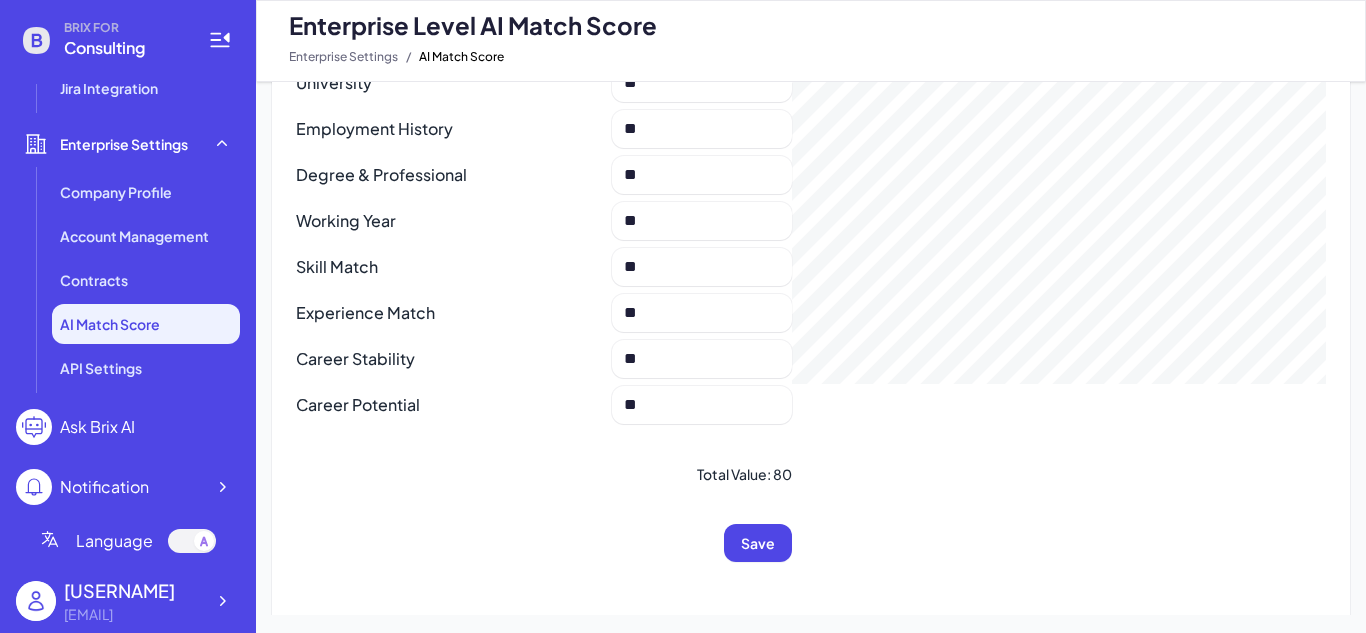 scroll, scrollTop: 259, scrollLeft: 0, axis: vertical 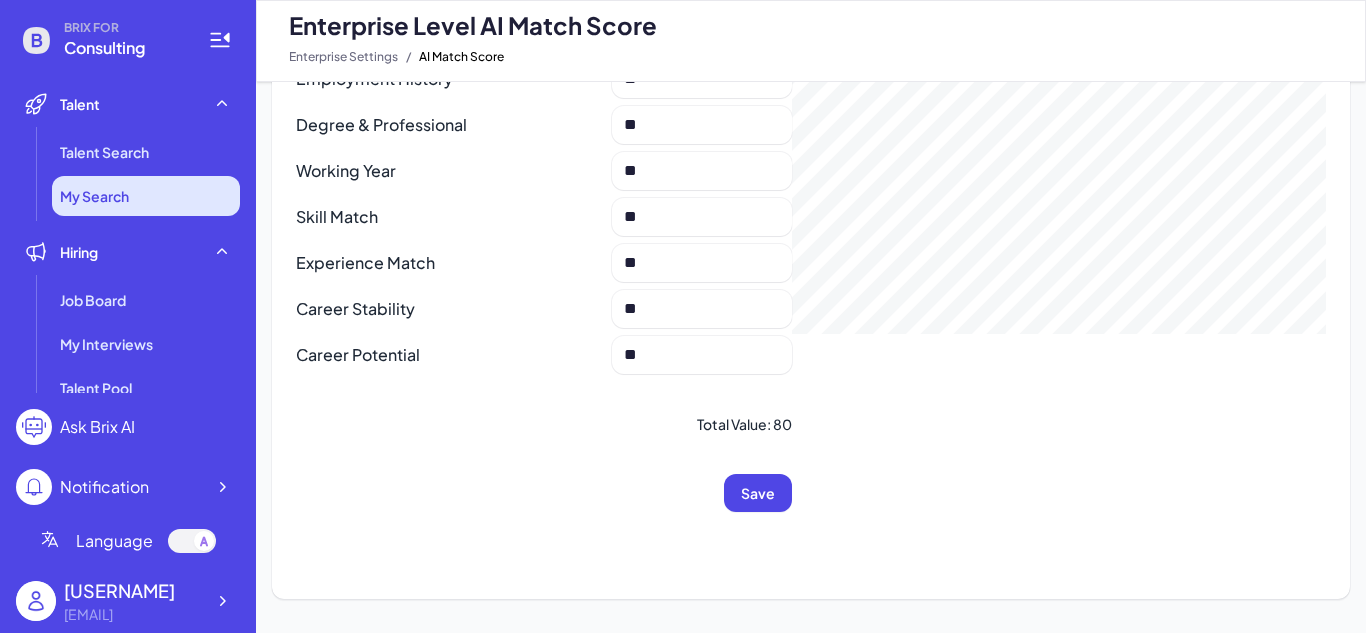 click on "My Search" at bounding box center [146, 196] 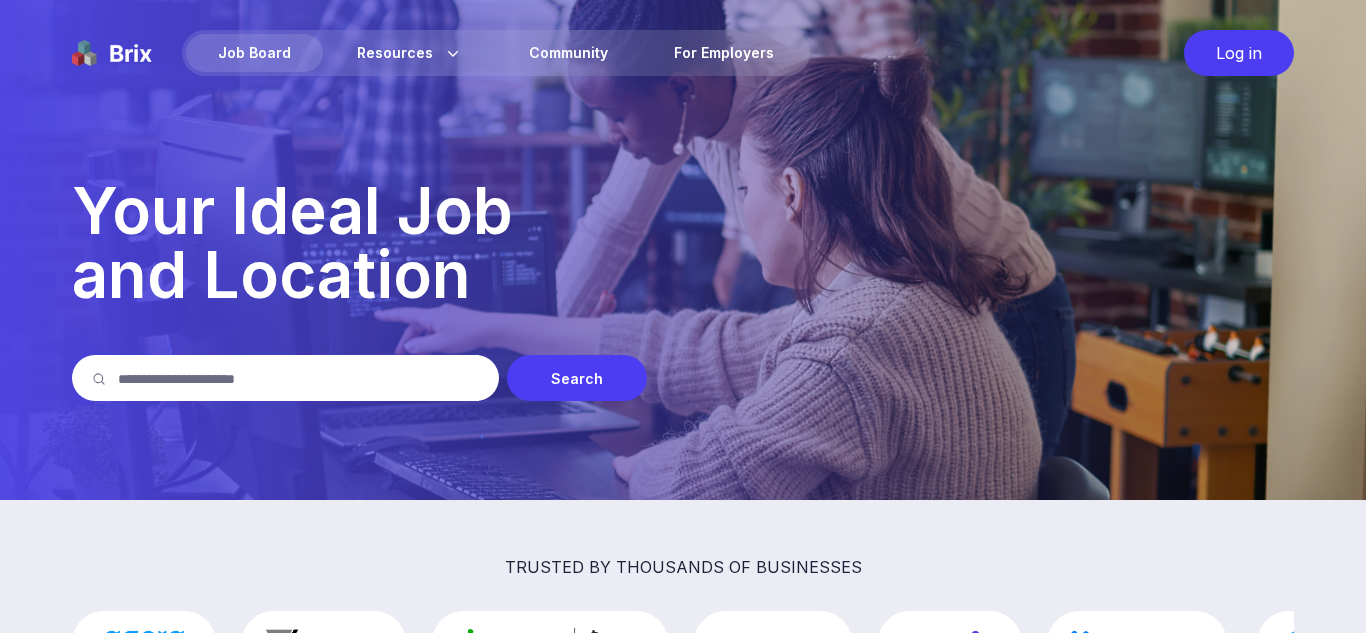 scroll, scrollTop: 0, scrollLeft: 0, axis: both 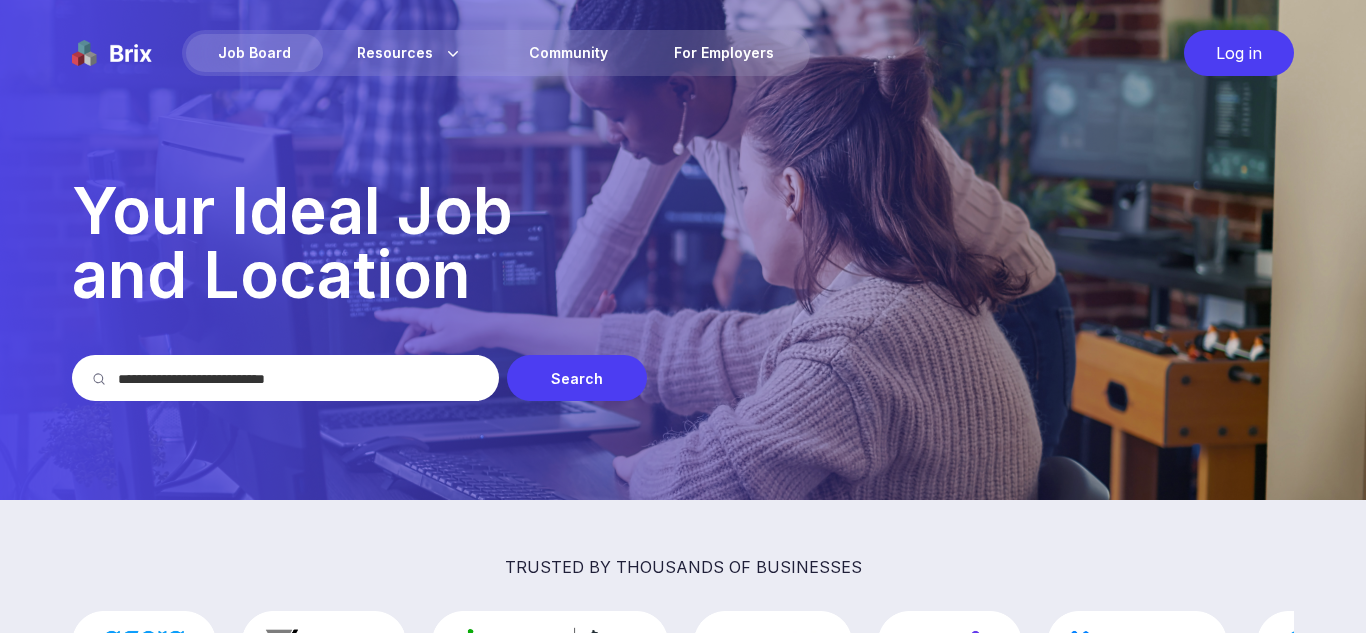 type on "**********" 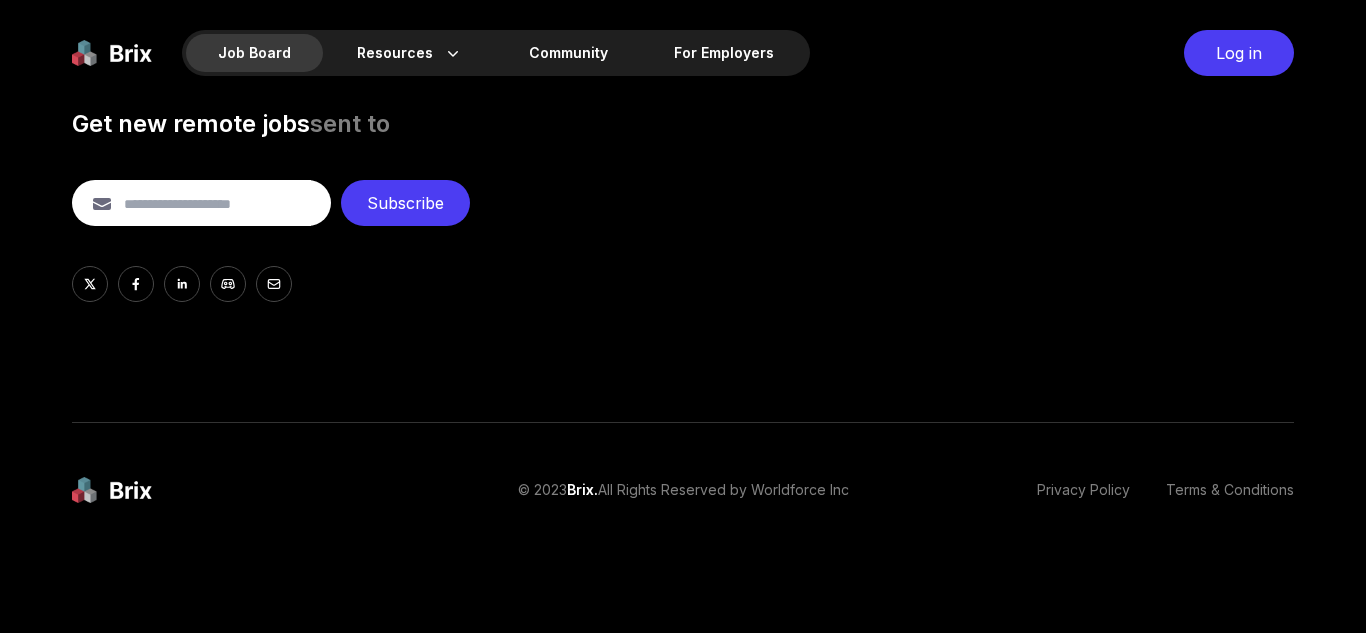 scroll, scrollTop: 0, scrollLeft: 0, axis: both 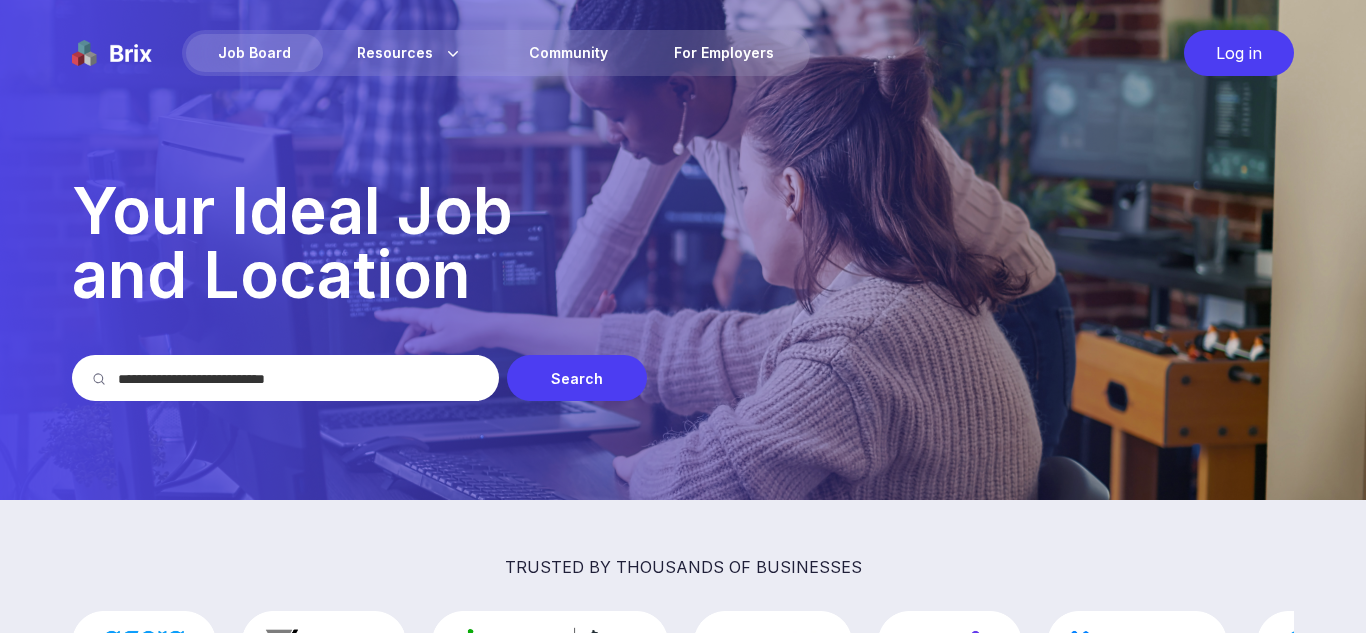 click on "Log in" at bounding box center [1239, 53] 